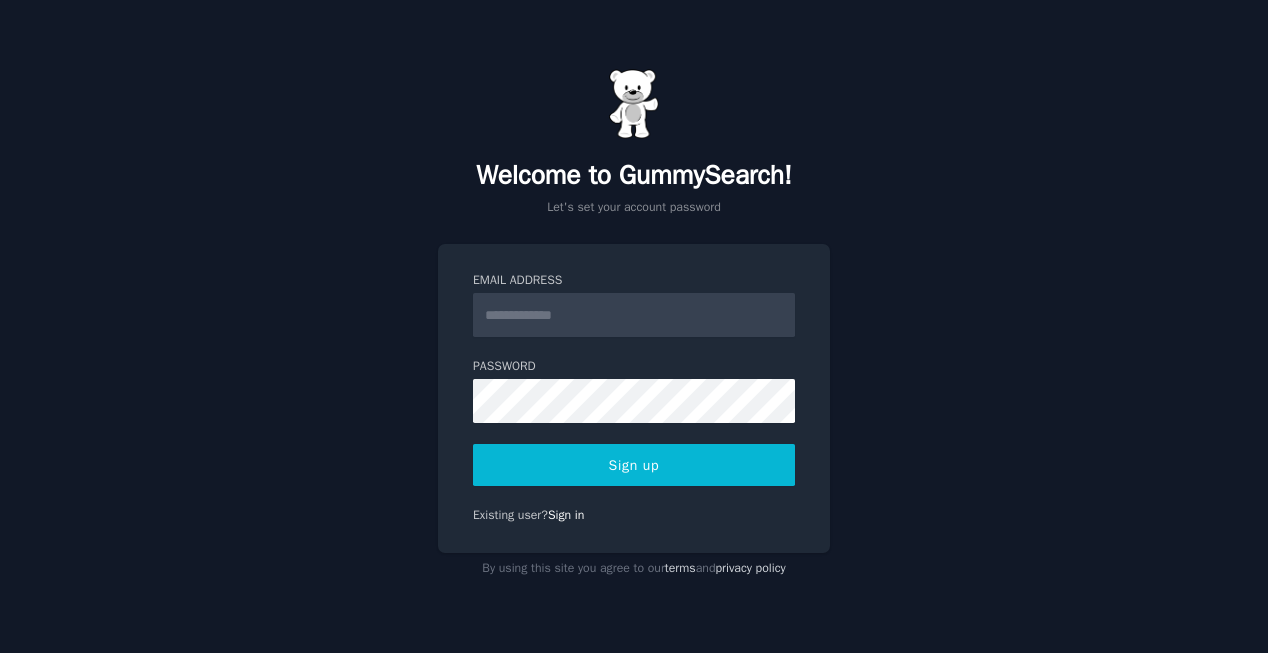 click on "Email Address" at bounding box center [634, 315] 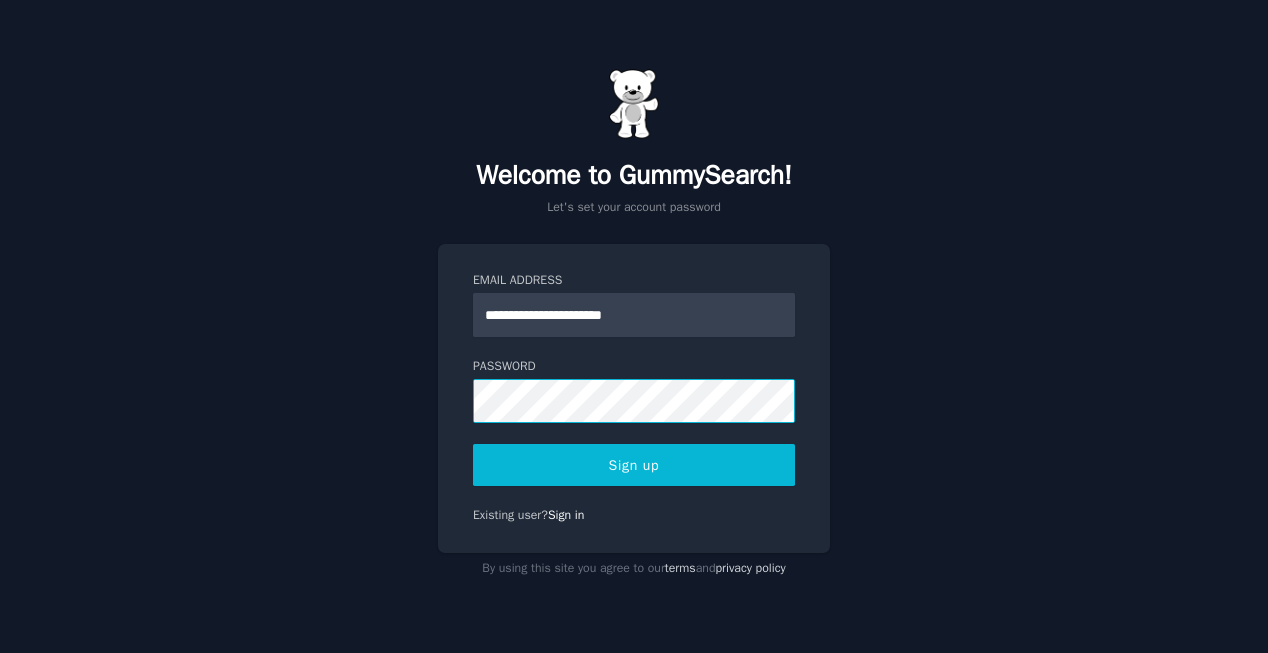 click on "**********" at bounding box center (634, 398) 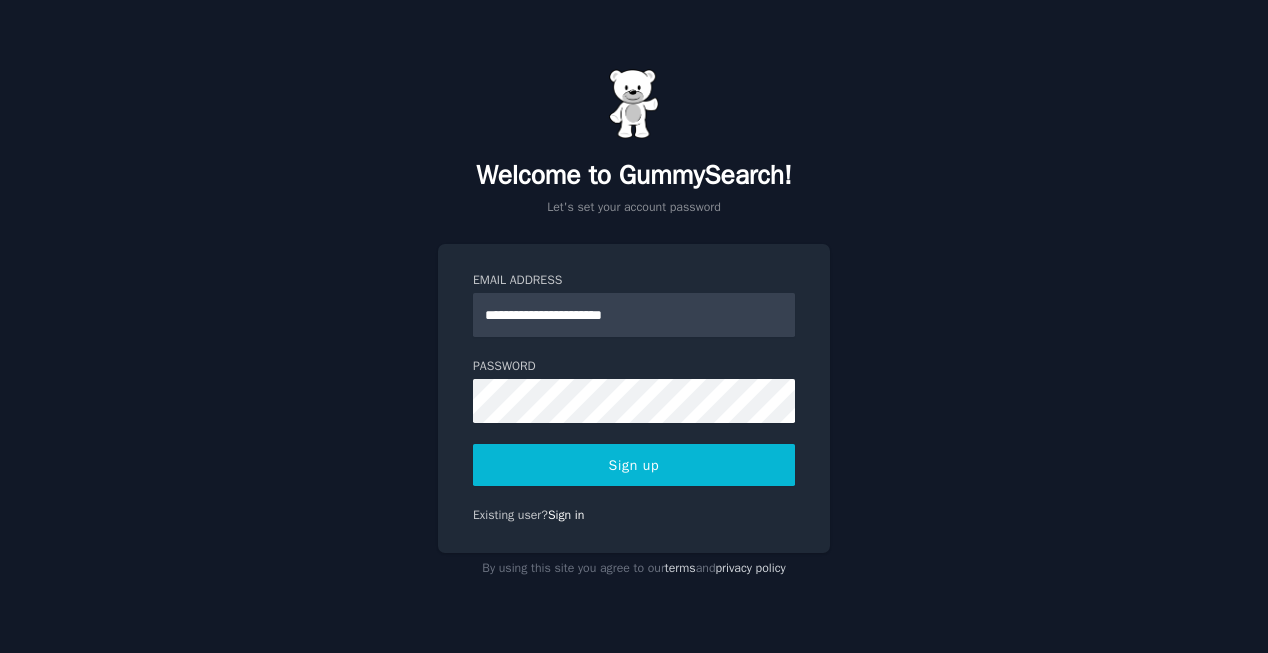 click on "Sign up" at bounding box center [634, 465] 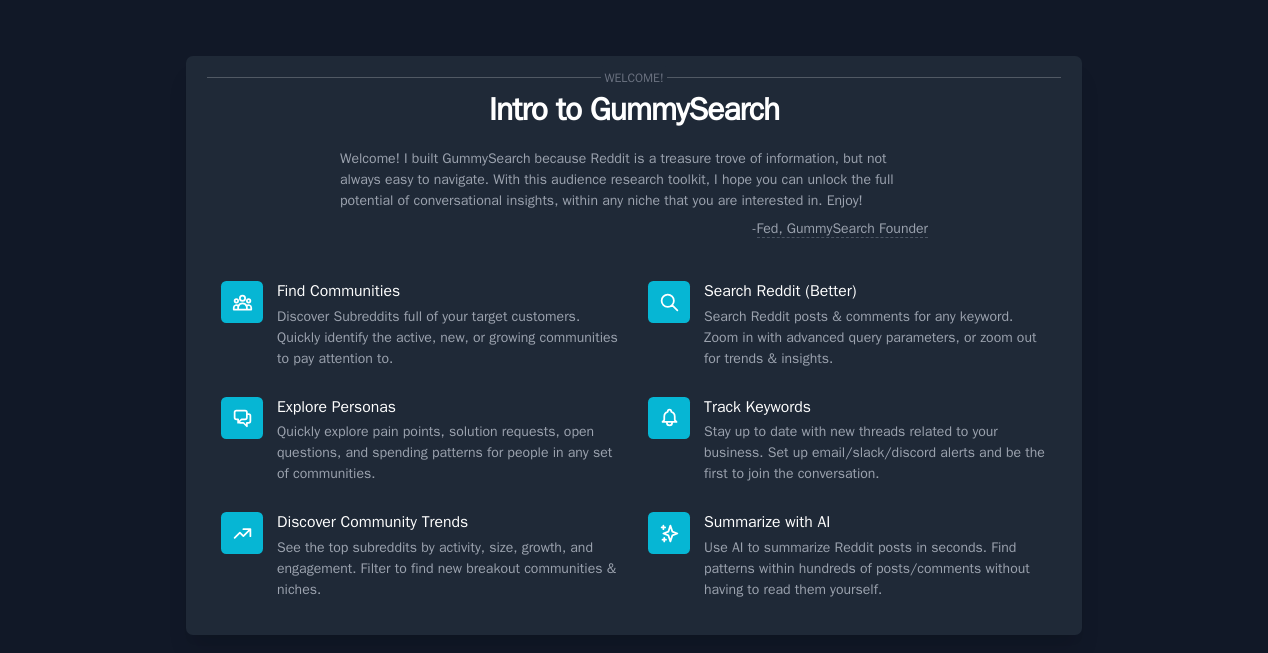scroll, scrollTop: 0, scrollLeft: 0, axis: both 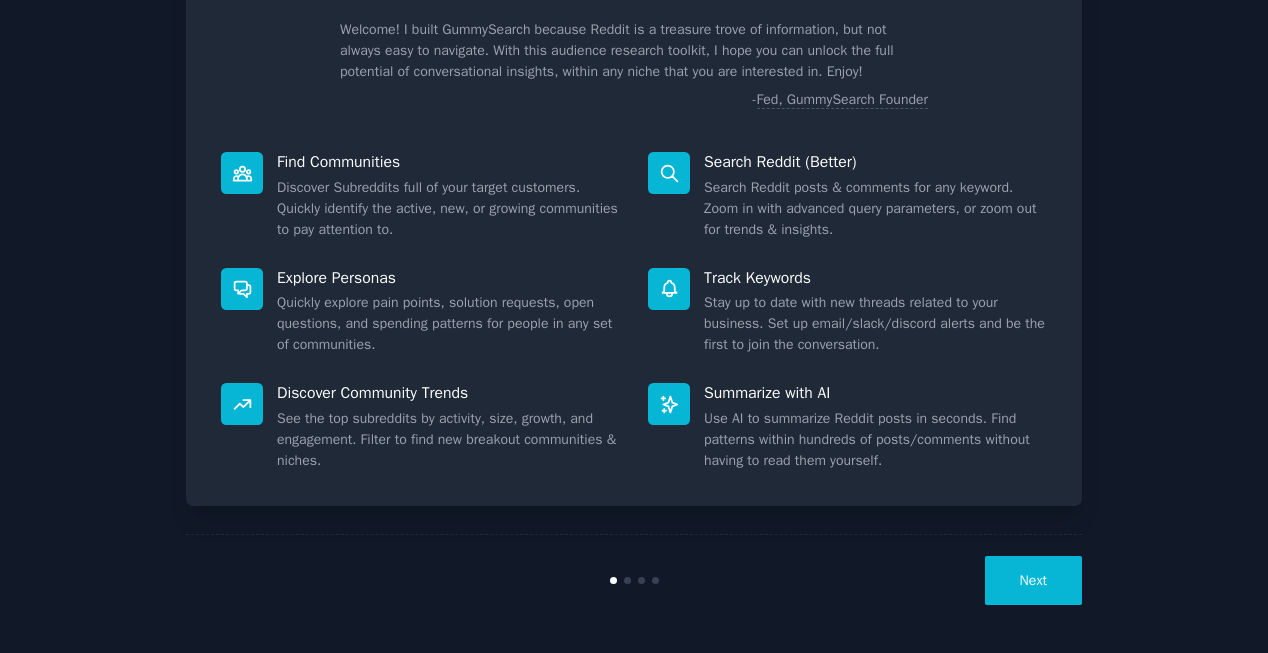 click on "Next" at bounding box center [1033, 580] 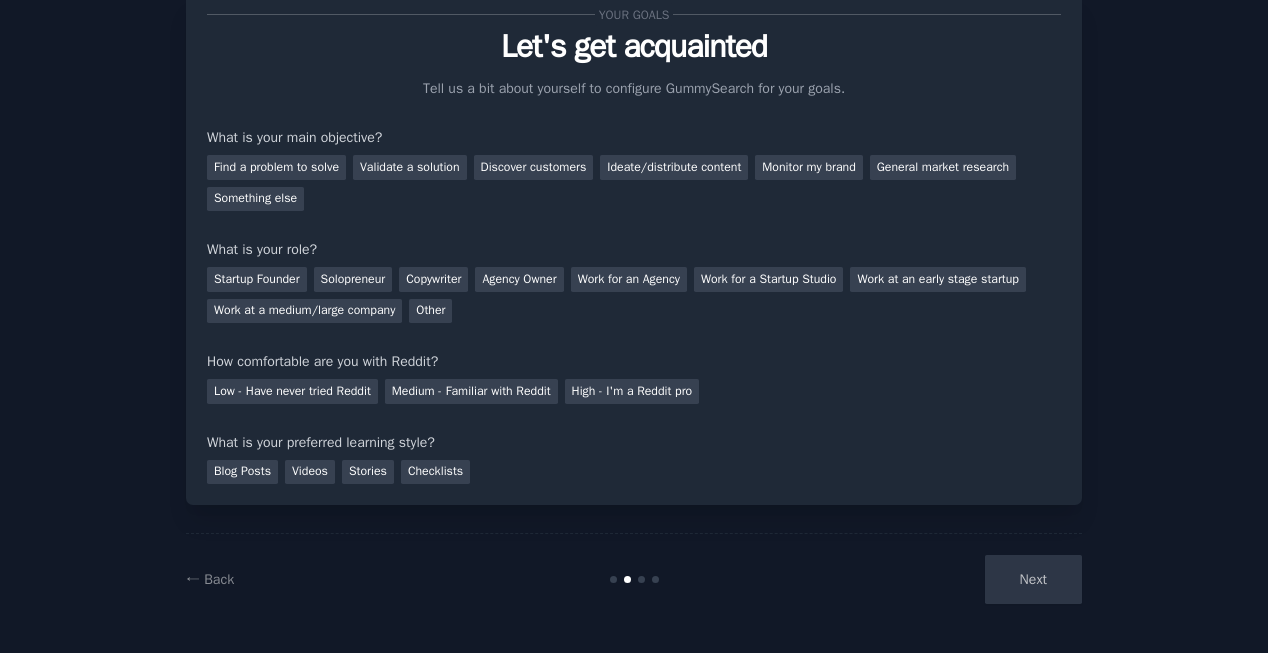 scroll, scrollTop: 0, scrollLeft: 0, axis: both 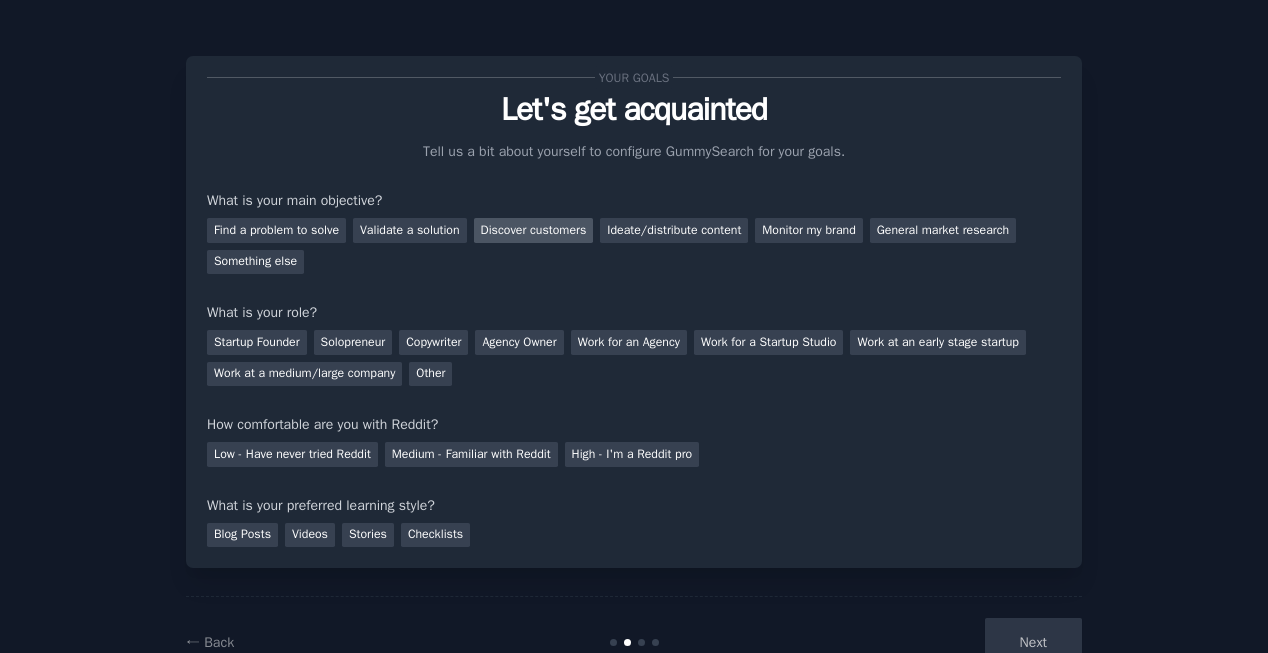 click on "Discover customers" at bounding box center [534, 230] 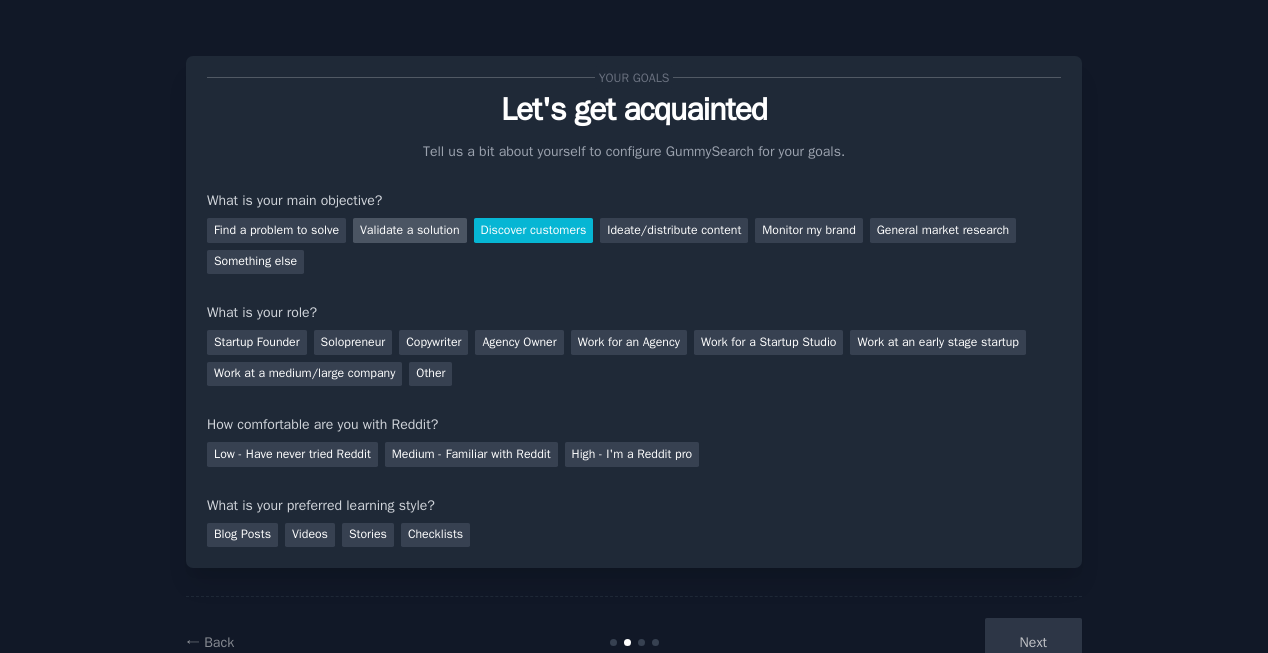 click on "Validate a solution" at bounding box center (410, 230) 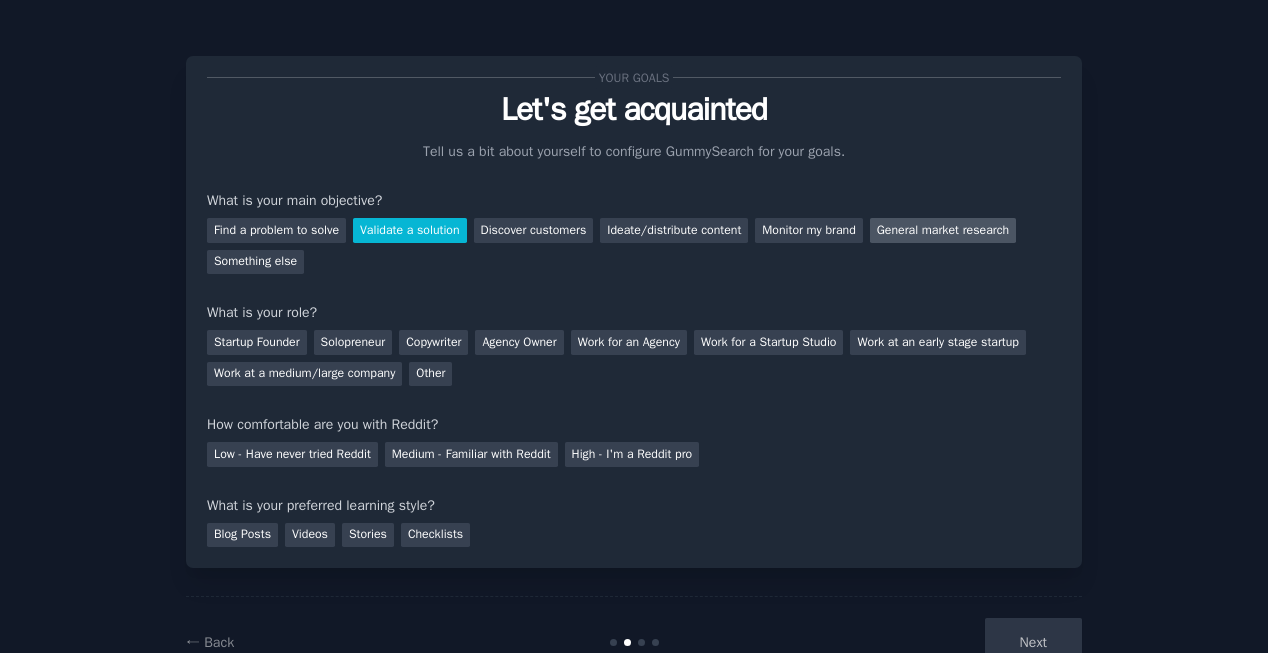 click on "General market research" at bounding box center (943, 230) 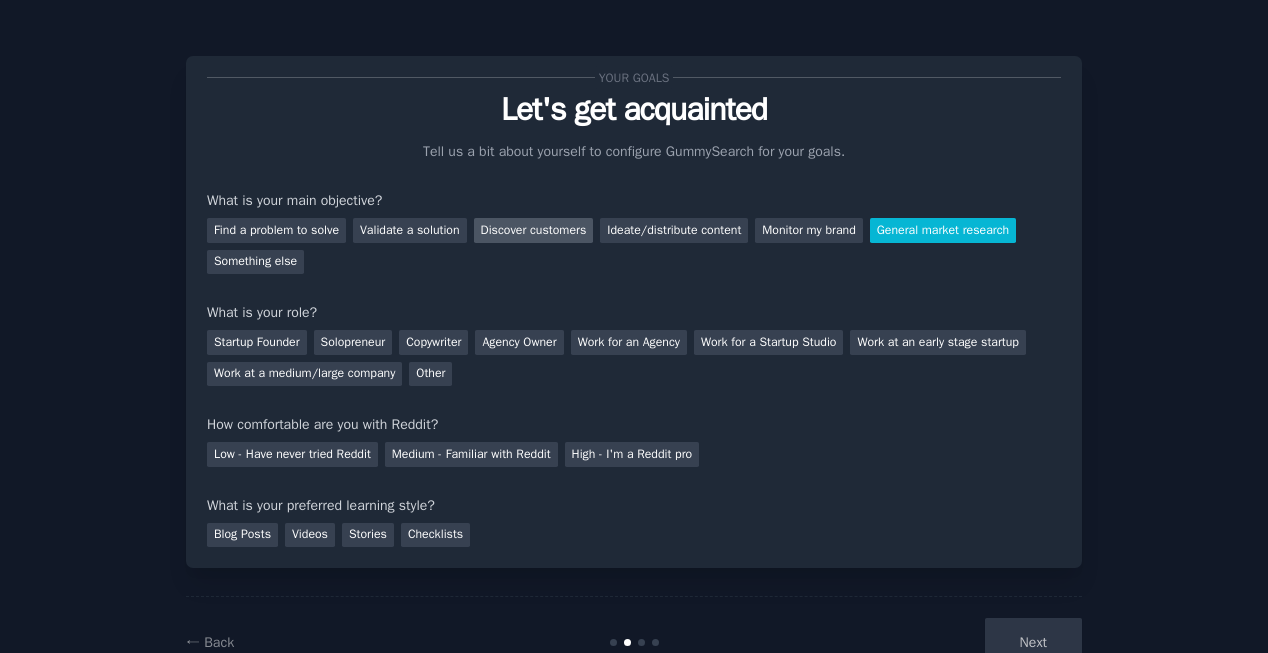 click on "Discover customers" at bounding box center (534, 230) 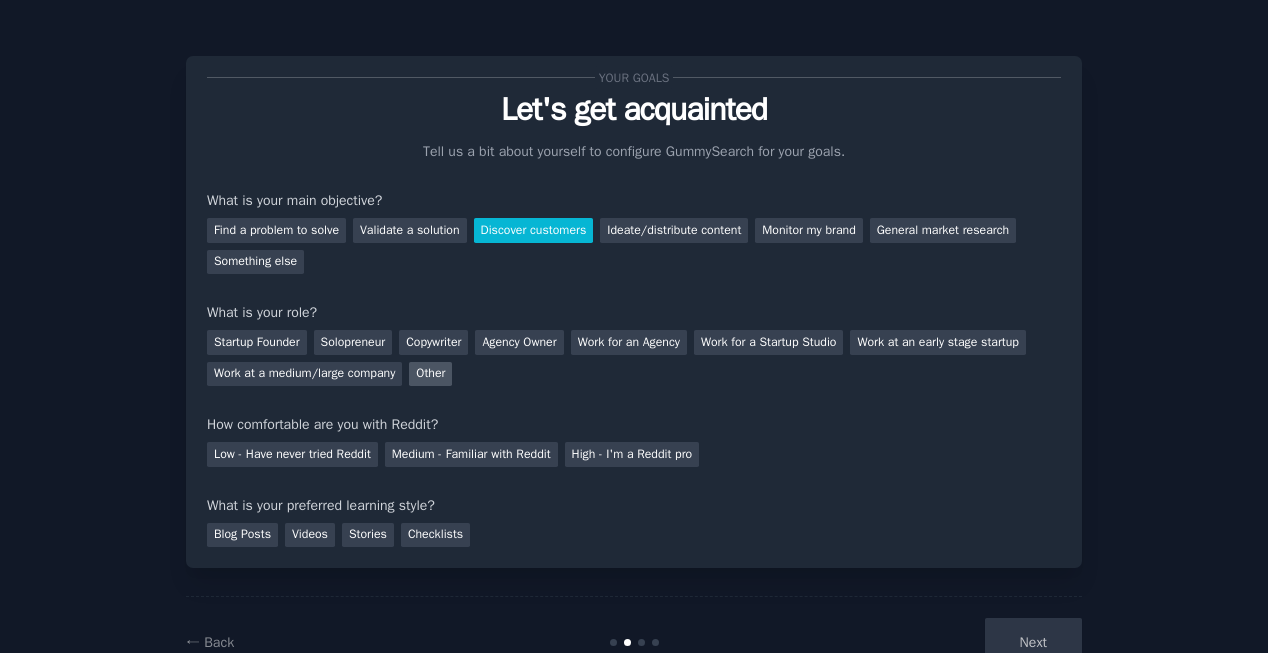 click on "Other" at bounding box center (430, 374) 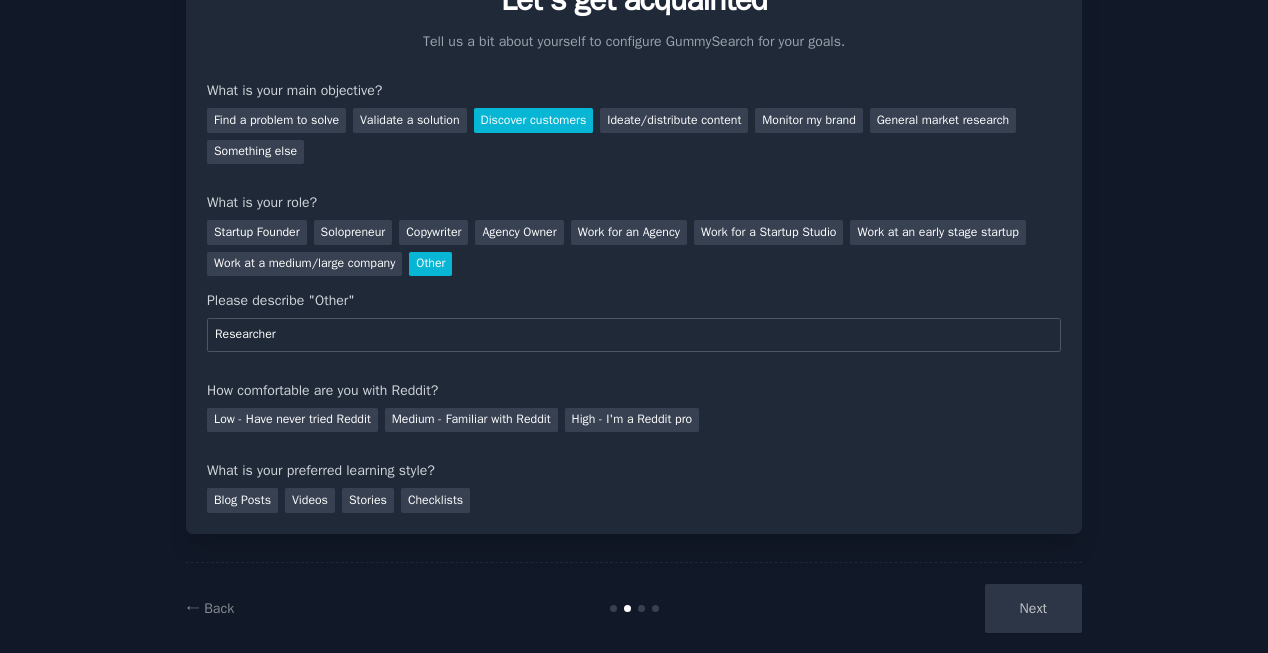 scroll, scrollTop: 138, scrollLeft: 0, axis: vertical 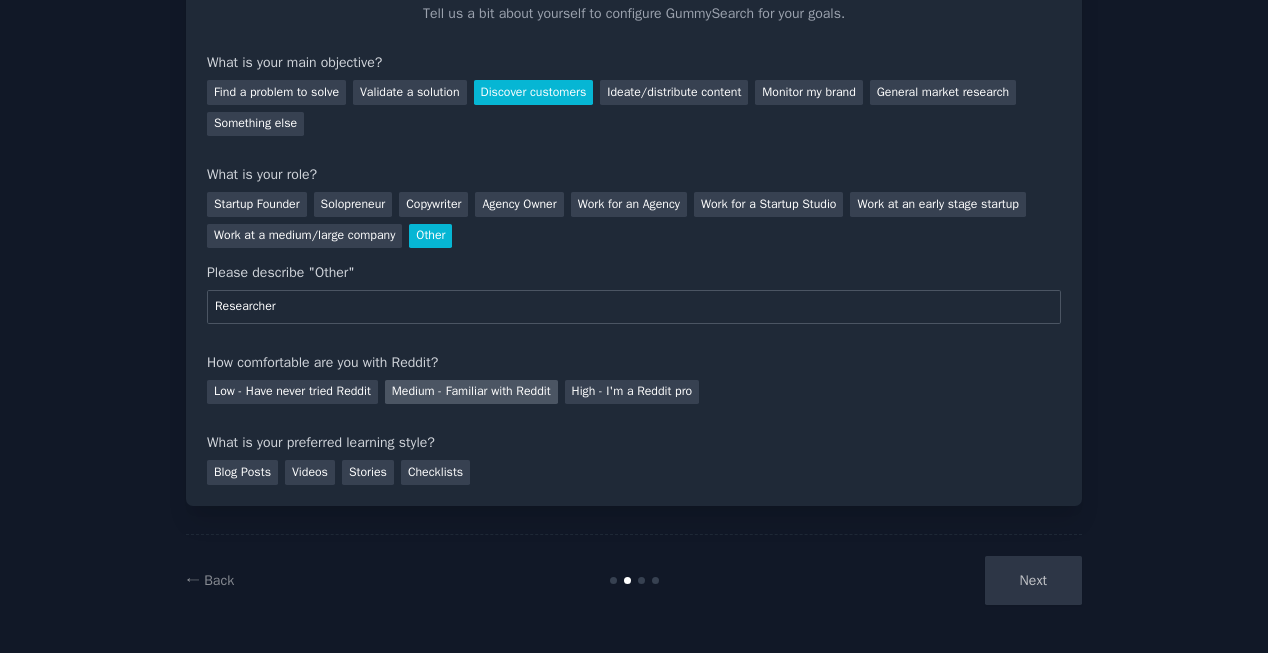 type on "Researcher" 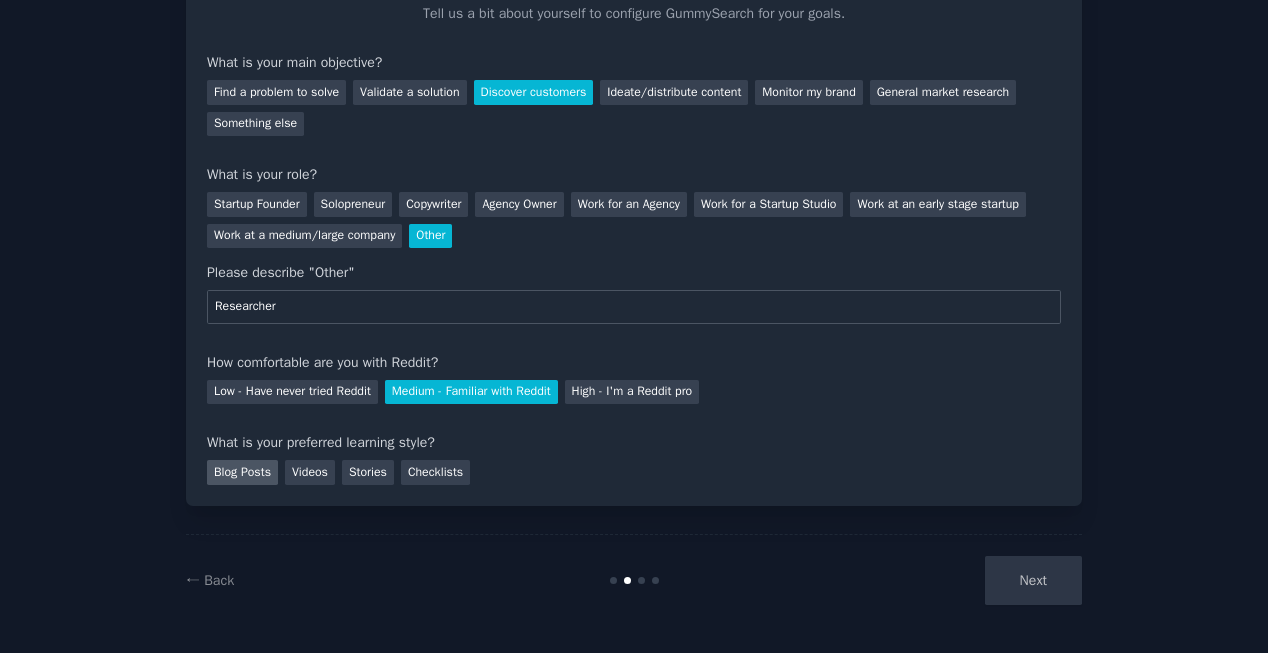 click on "Blog Posts" at bounding box center (242, 472) 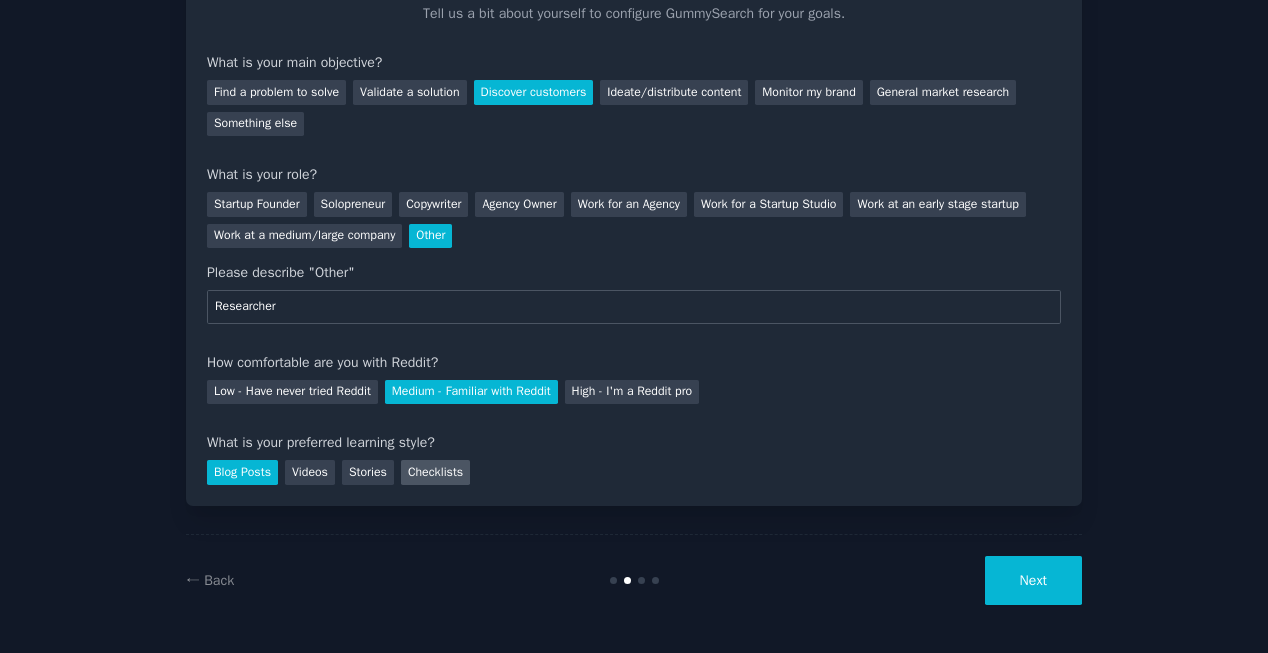 click on "Checklists" at bounding box center (435, 472) 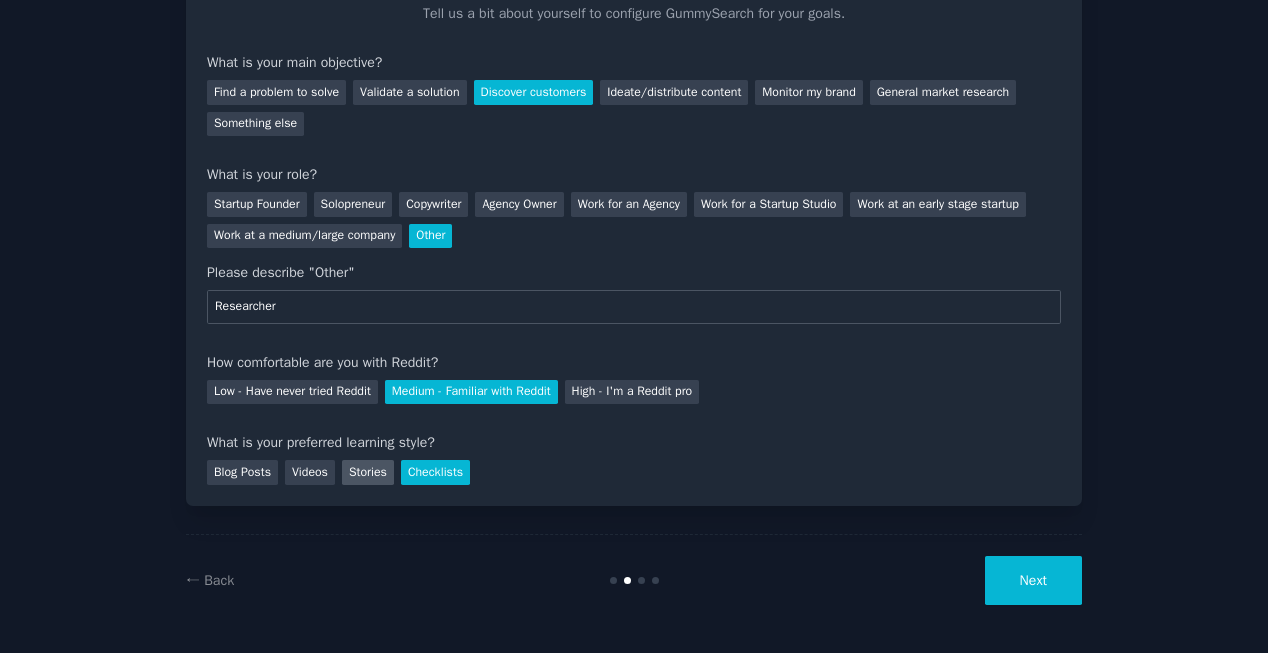 click on "Stories" at bounding box center [368, 472] 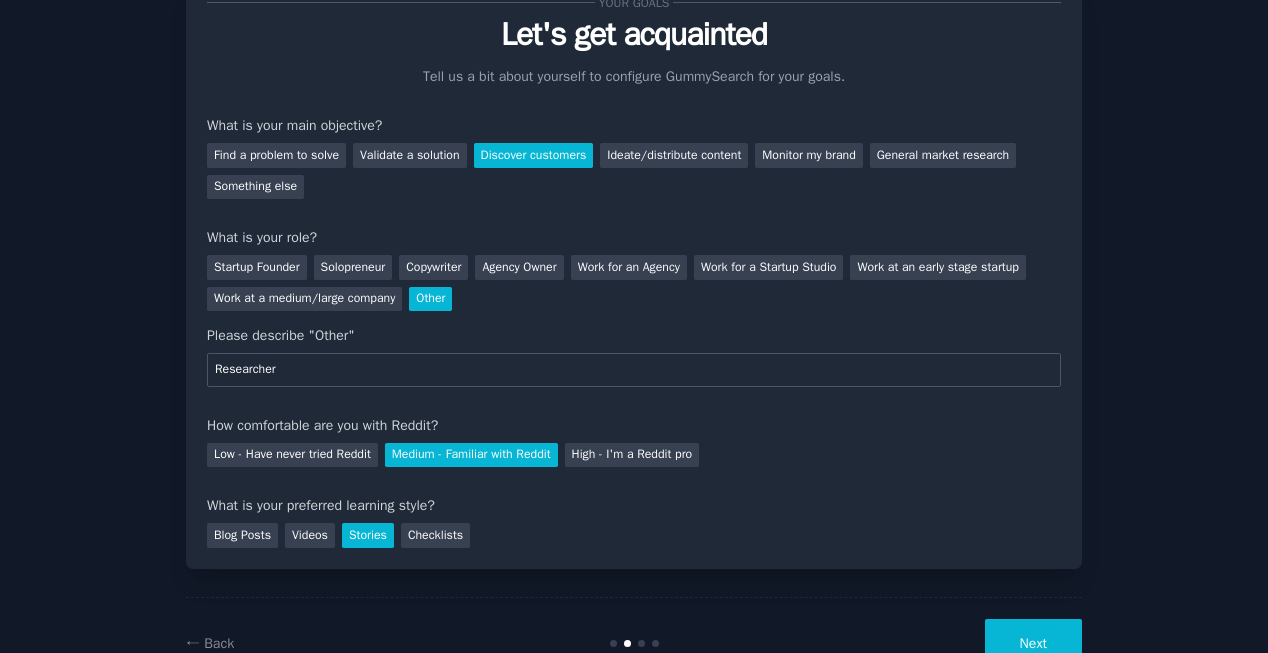 scroll, scrollTop: 96, scrollLeft: 0, axis: vertical 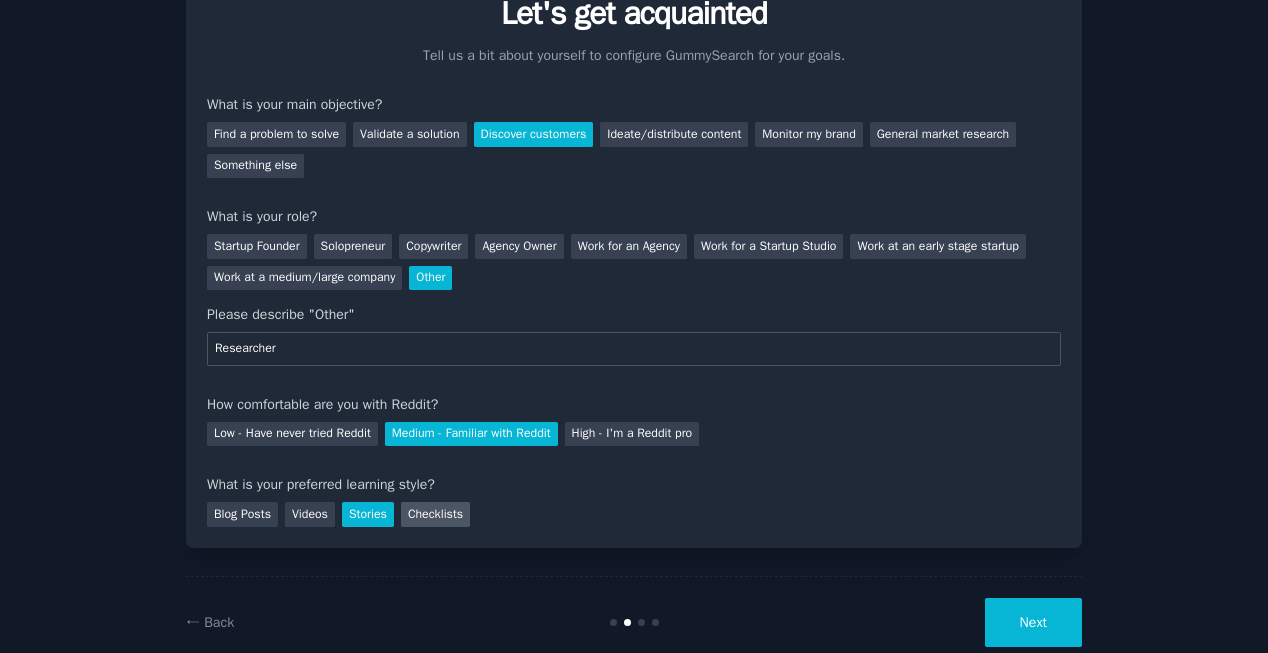 click on "Checklists" at bounding box center [435, 514] 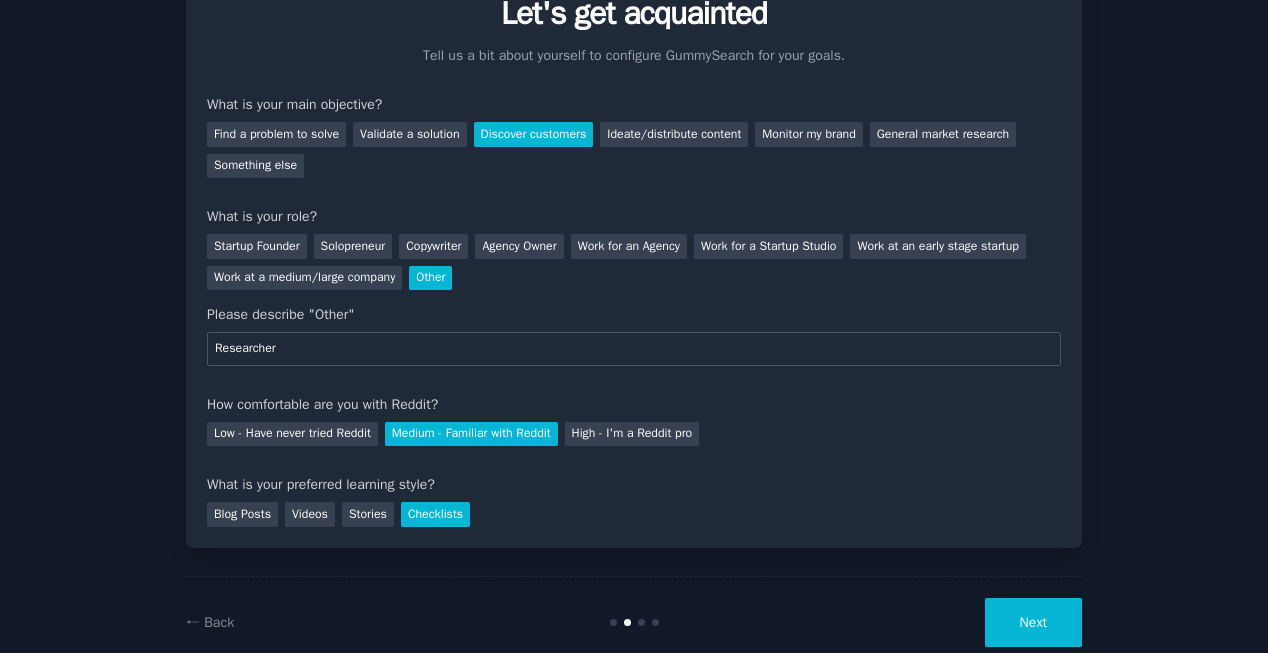 click on "Next" at bounding box center [1033, 622] 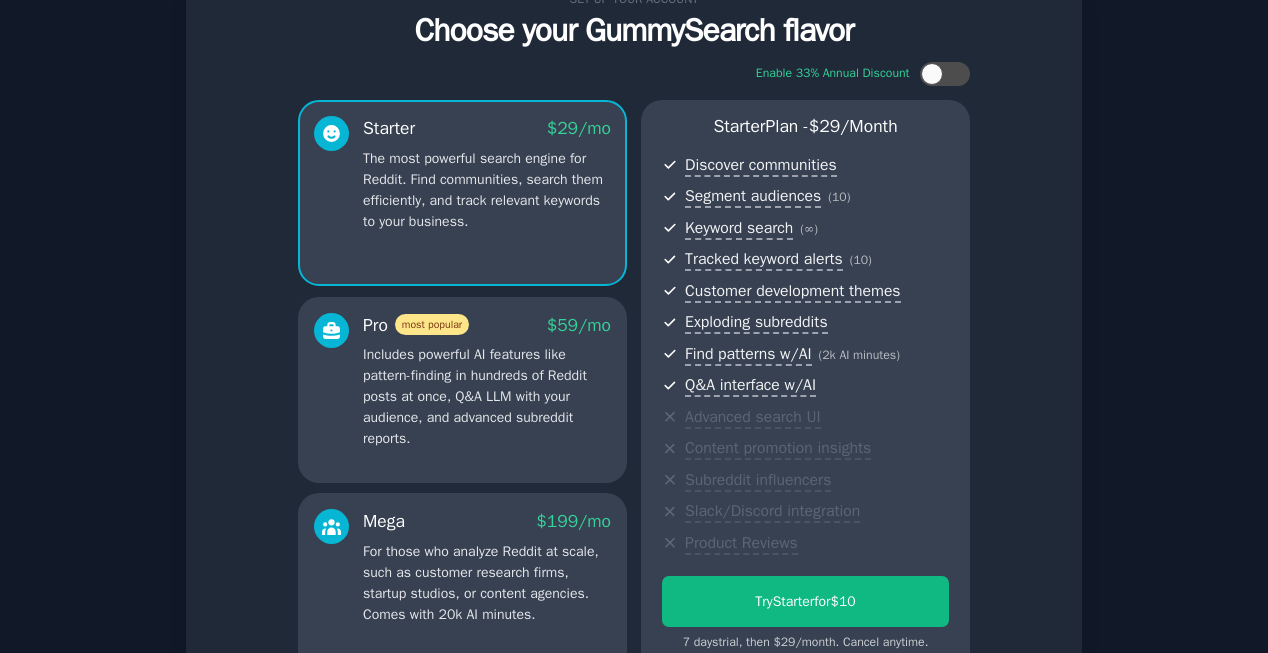 scroll, scrollTop: 295, scrollLeft: 0, axis: vertical 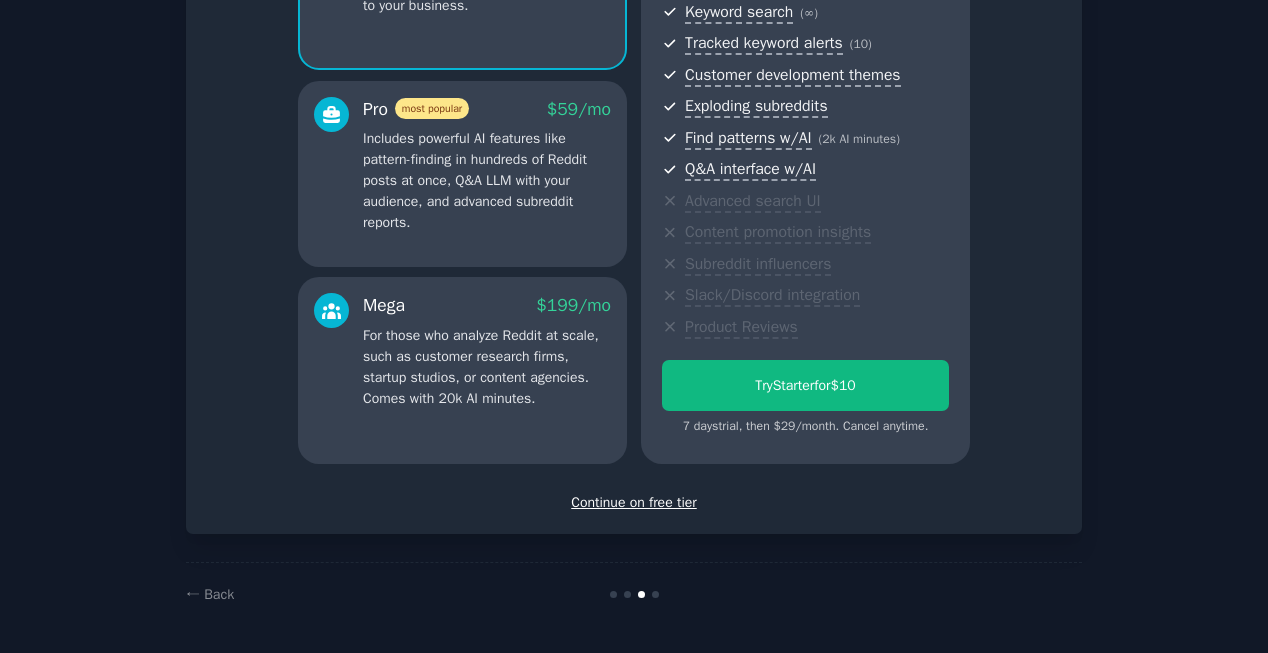 click on "Continue on free tier" at bounding box center (634, 502) 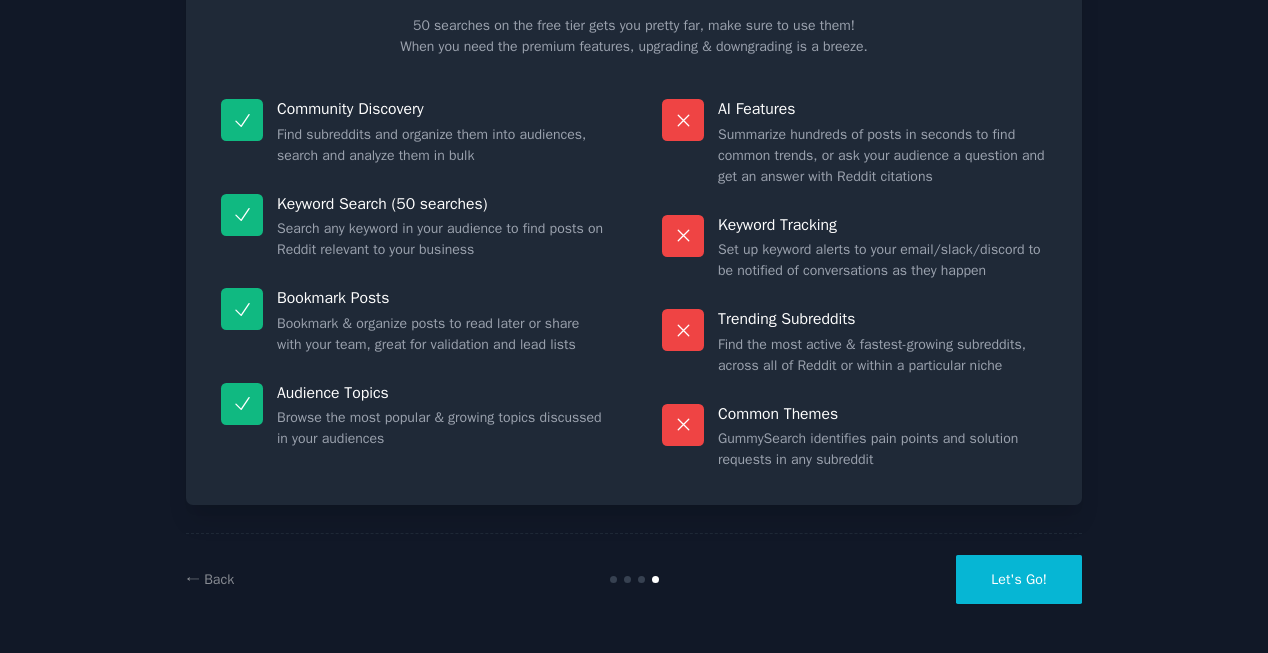 scroll, scrollTop: 126, scrollLeft: 0, axis: vertical 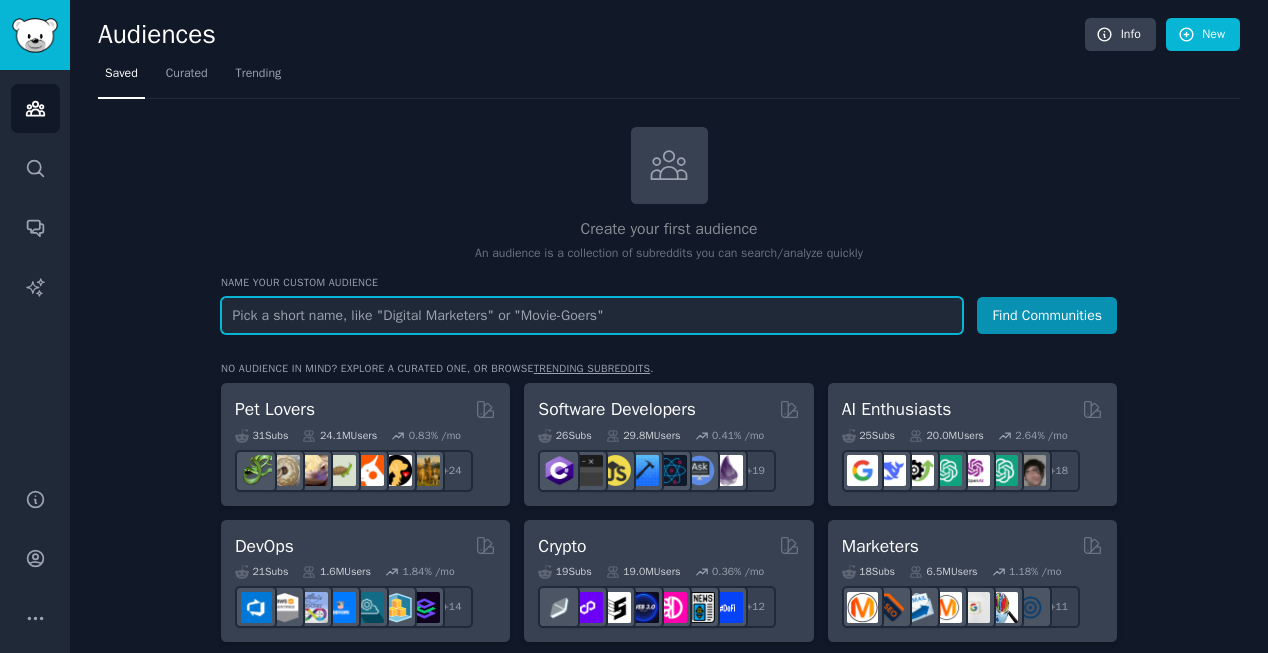 paste on "r/fatFIRE" 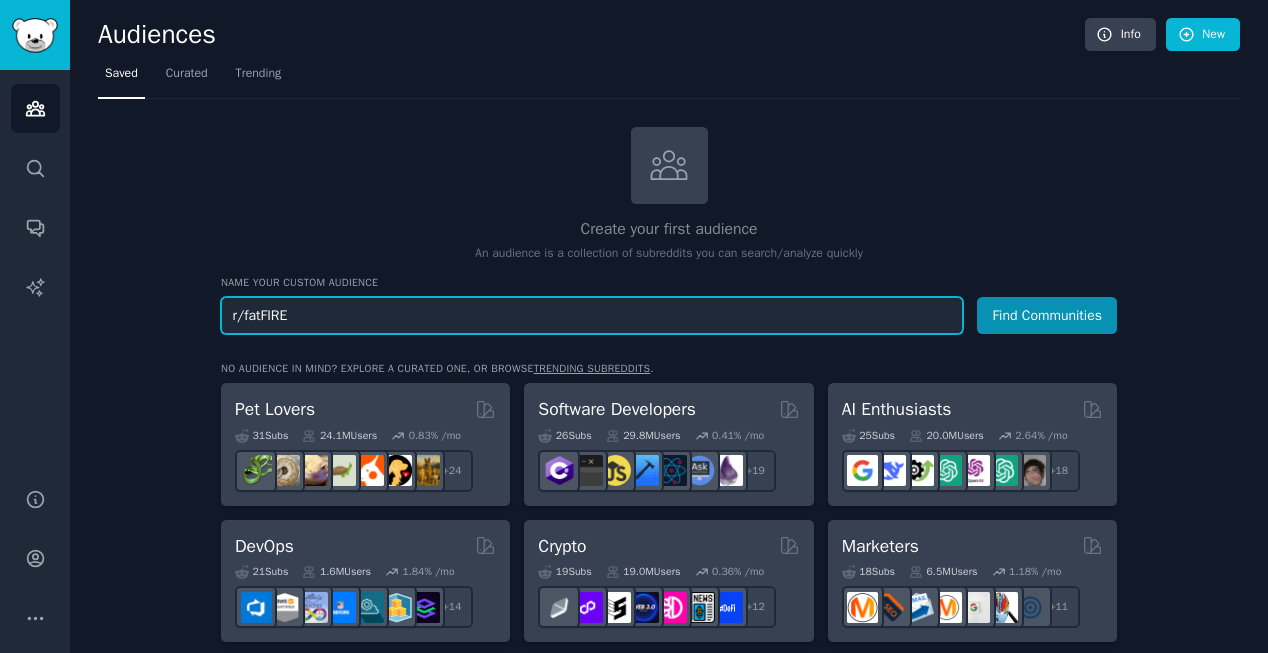 type on "r/fatFIRE" 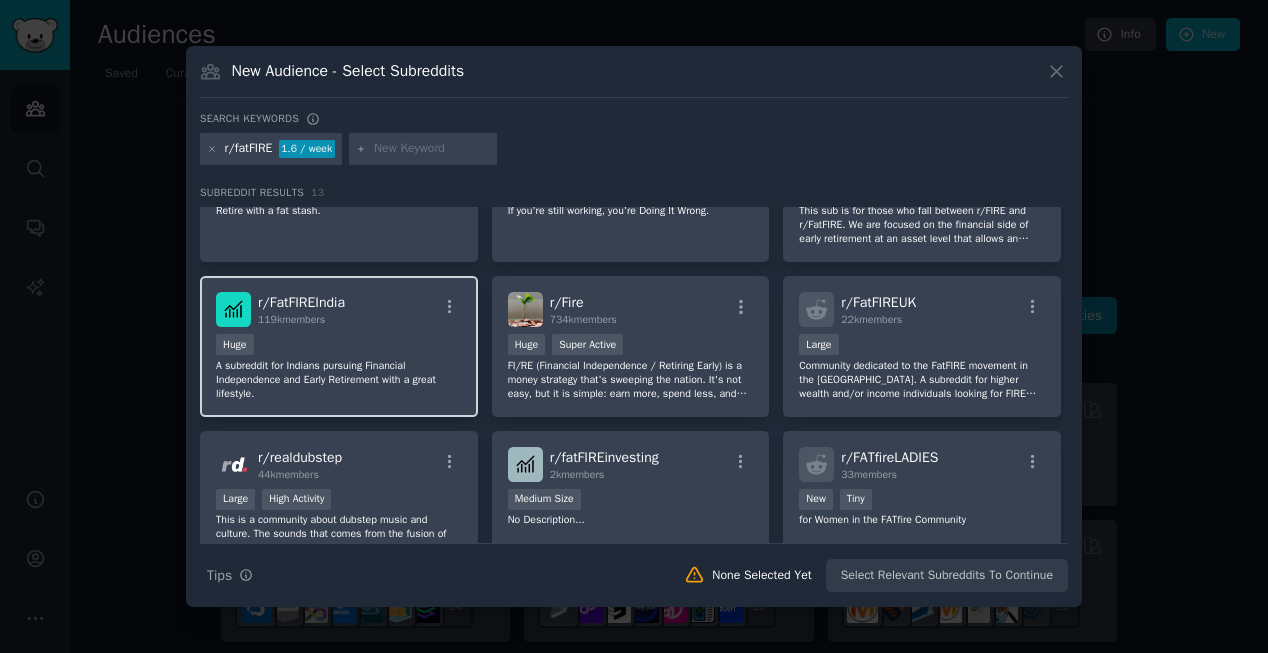 scroll, scrollTop: 0, scrollLeft: 0, axis: both 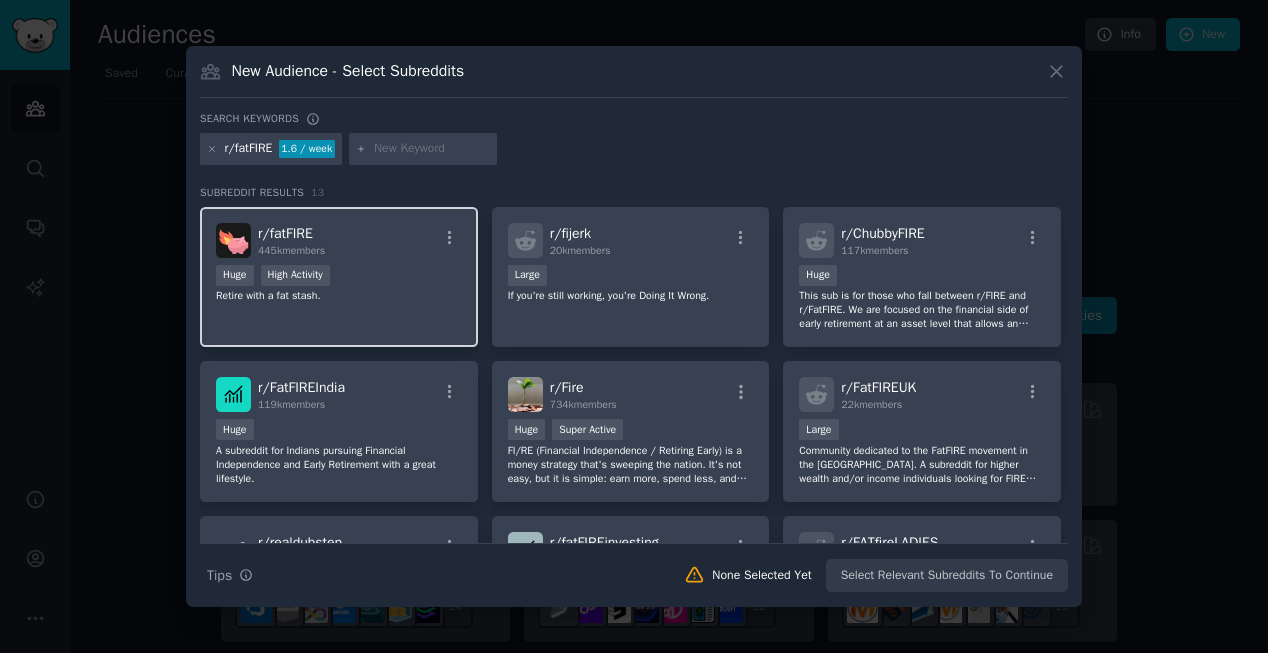click on "r/ fatFIRE 445k  members Huge High Activity Retire with a fat stash." at bounding box center (339, 277) 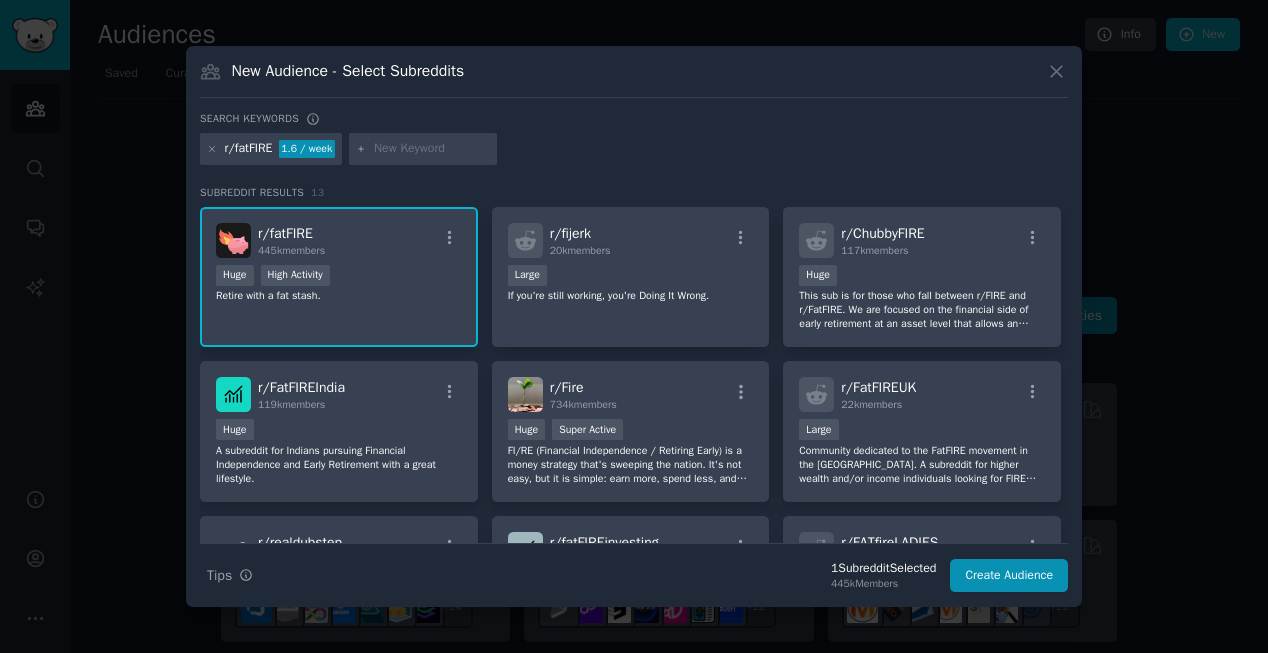 click at bounding box center (432, 149) 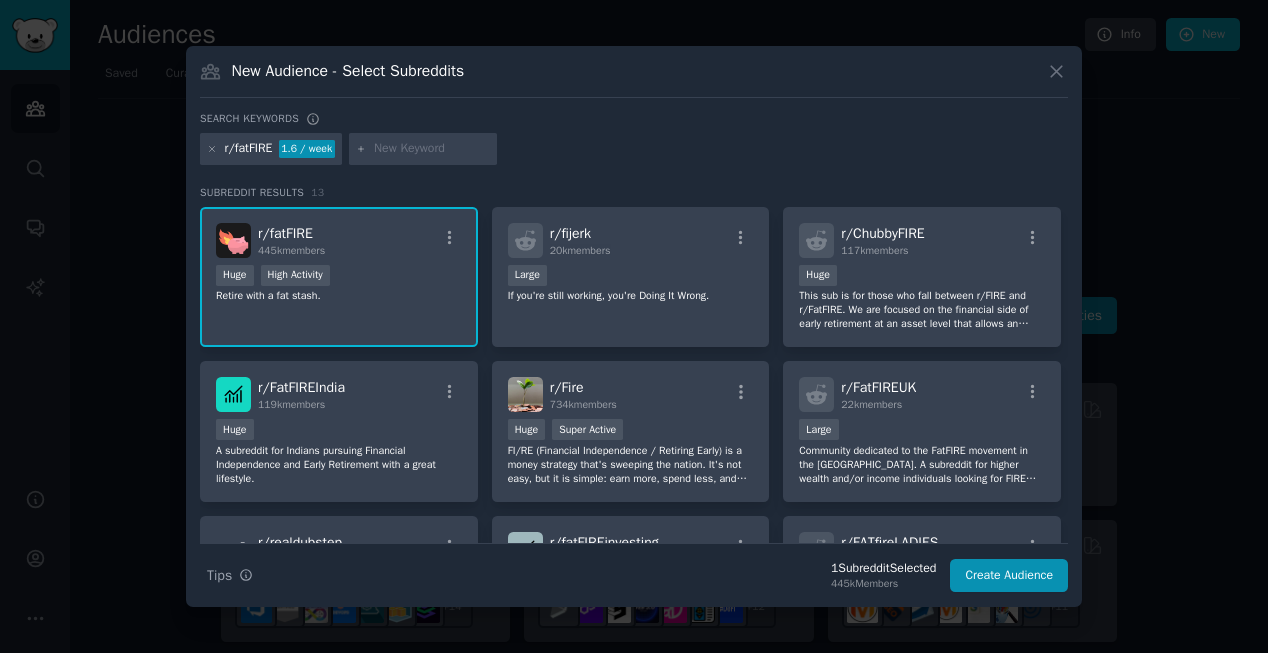 paste on "r/RichPeoplePF" 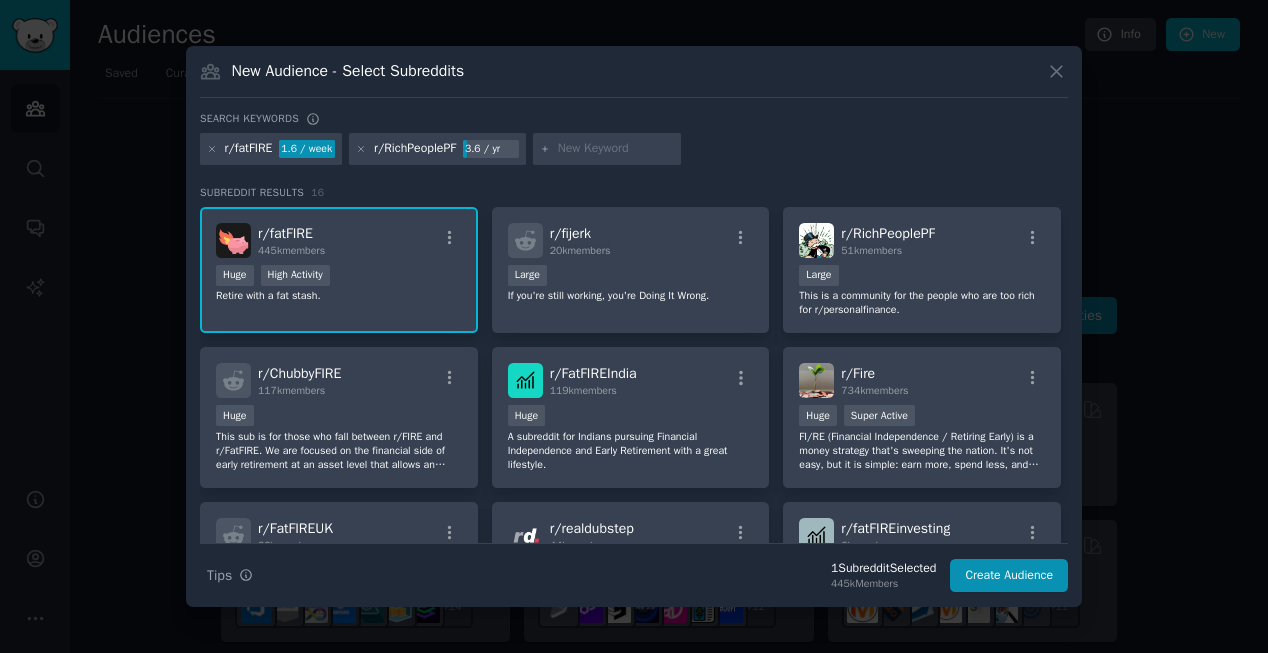paste on "r/Rich" 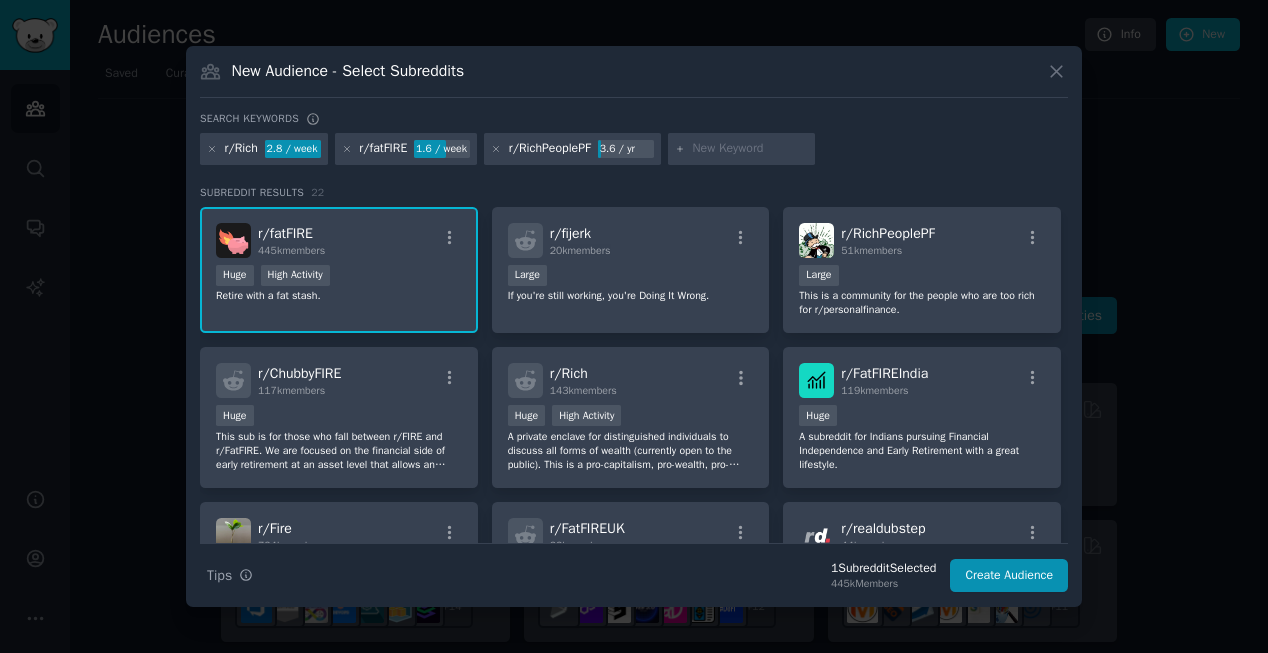 click at bounding box center [750, 149] 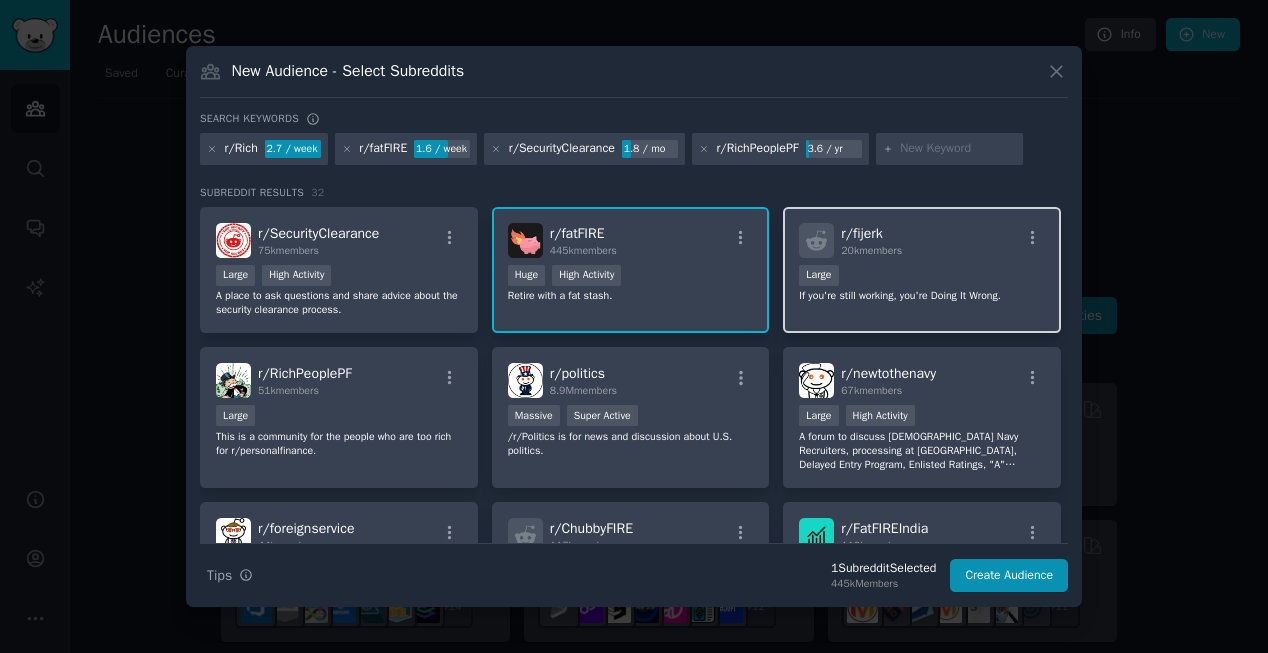 paste on "r/consulting" 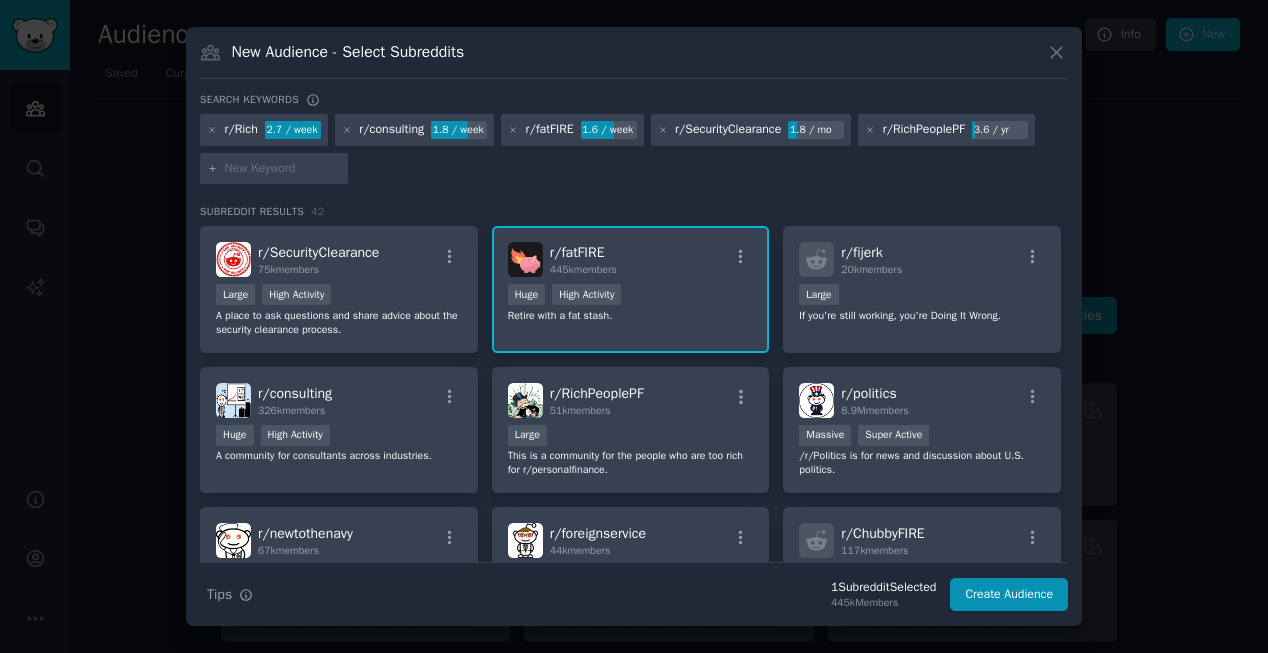 paste on "r/medicine" 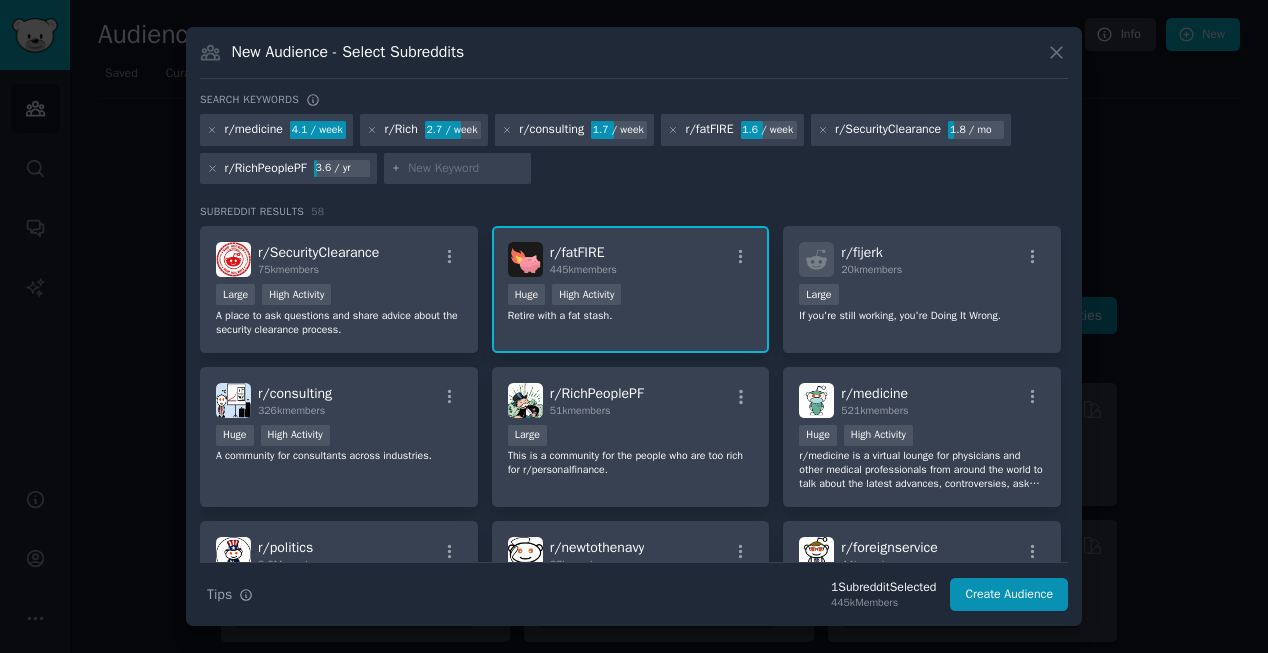 paste on "Private chef" 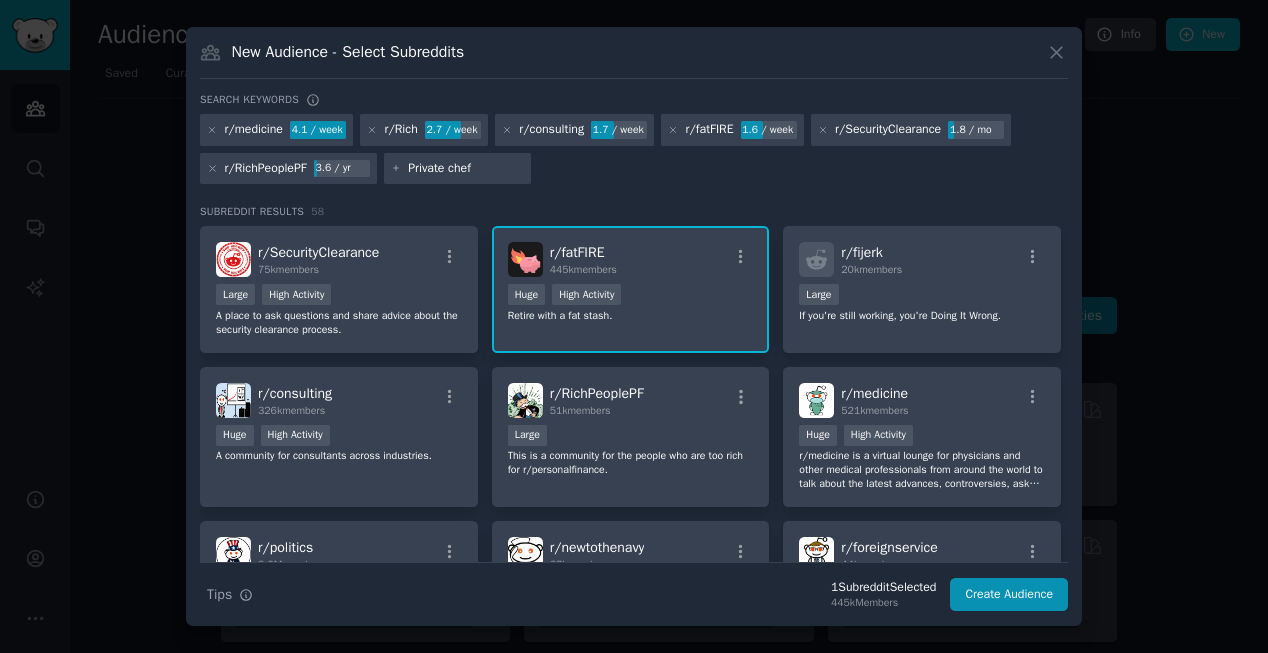type 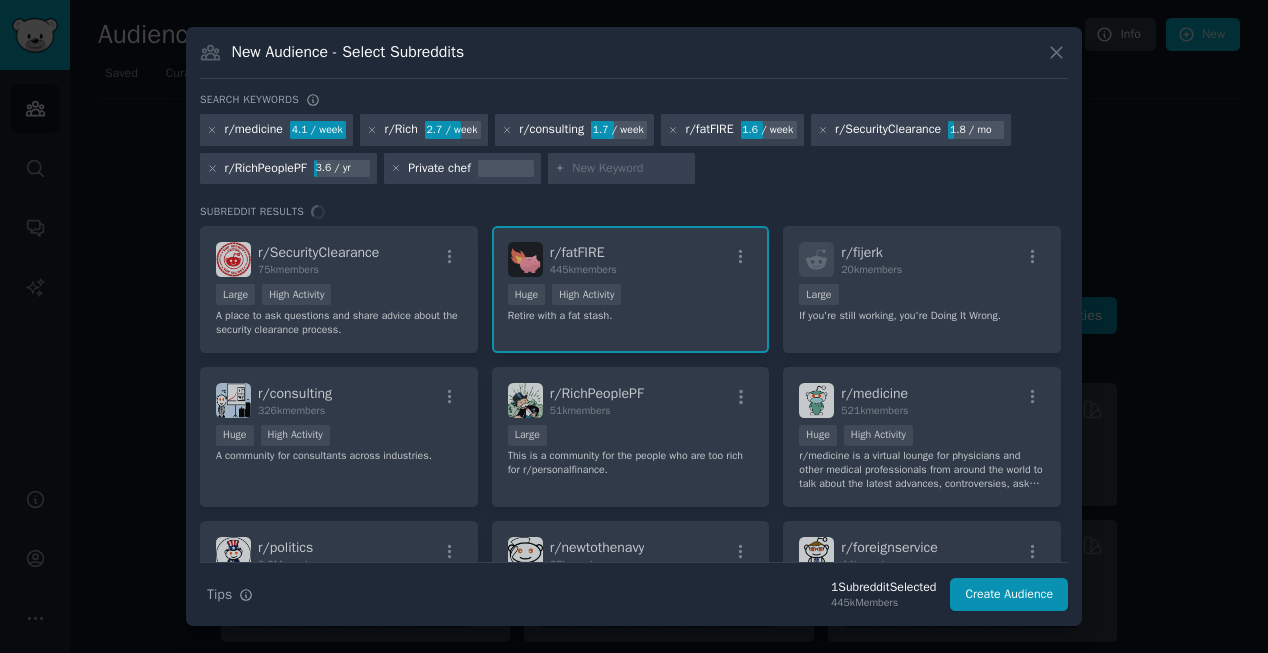click on "r/ SecurityClearance 75k  members Large High Activity A place to ask questions and share advice about the security clearance process. r/ fatFIRE 445k  members >= 80th percentile for submissions / day Huge High Activity Retire with a fat stash. r/ fijerk 20k  members 10,000 - 100,000 members Large If you're still working, you're Doing It Wrong. r/ consulting 326k  members Huge High Activity A community for consultants across industries. r/ RichPeoplePF 51k  members Large This is a community for the people who are too rich for r/personalfinance. r/ medicine 521k  members Huge High Activity r/medicine is a virtual lounge for physicians and other medical professionals from around the world to talk about the latest advances, controversies, ask questions of each other, have a laugh, or share a difficult moment. This is a highly moderated subreddit. Please read the rules carefully before posting or commenting. User flair is now required to post here. r/ politics 8.9M  members Massive Super Active r/ newtothenavy 67k" at bounding box center (634, 394) 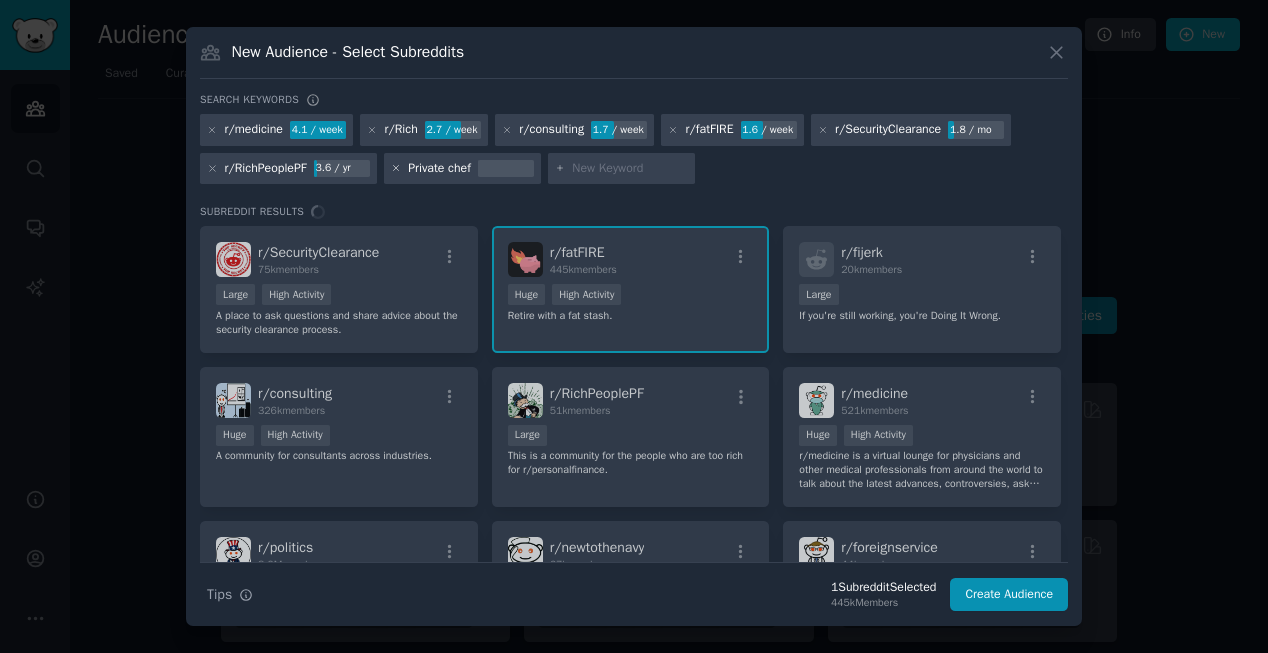 click 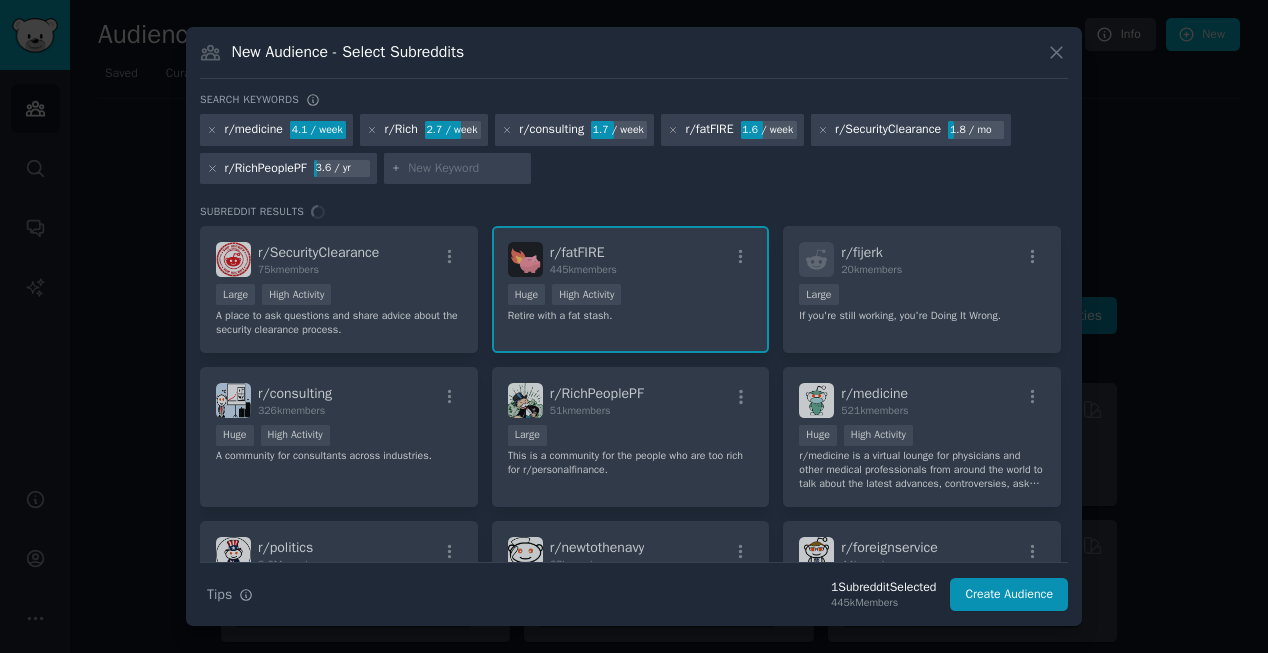 click on "r/ SecurityClearance 75k  members Large High Activity A place to ask questions and share advice about the security clearance process. r/ fatFIRE 445k  members >= 80th percentile for submissions / day Huge High Activity Retire with a fat stash. r/ fijerk 20k  members 10,000 - 100,000 members Large If you're still working, you're Doing It Wrong. r/ consulting 326k  members Huge High Activity A community for consultants across industries. r/ RichPeoplePF 51k  members Large This is a community for the people who are too rich for r/personalfinance. r/ medicine 521k  members Huge High Activity r/medicine is a virtual lounge for physicians and other medical professionals from around the world to talk about the latest advances, controversies, ask questions of each other, have a laugh, or share a difficult moment. This is a highly moderated subreddit. Please read the rules carefully before posting or commenting. User flair is now required to post here. r/ politics 8.9M  members Massive Super Active r/ newtothenavy 67k" at bounding box center [634, 394] 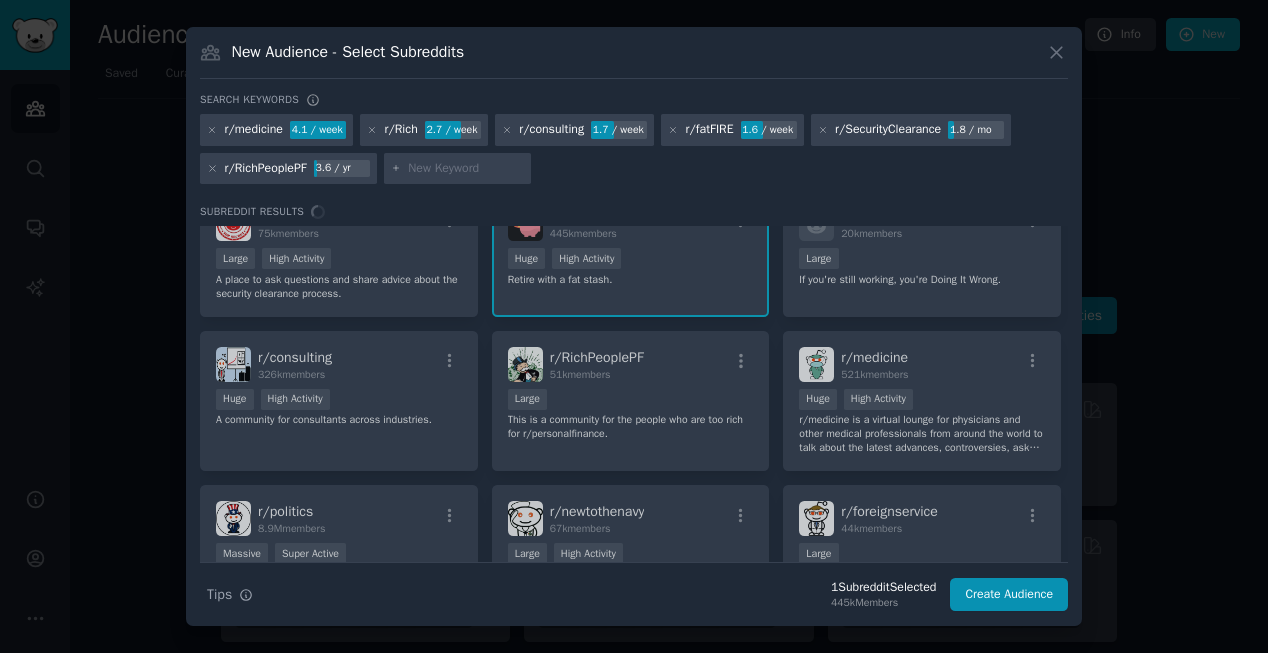 scroll, scrollTop: 0, scrollLeft: 0, axis: both 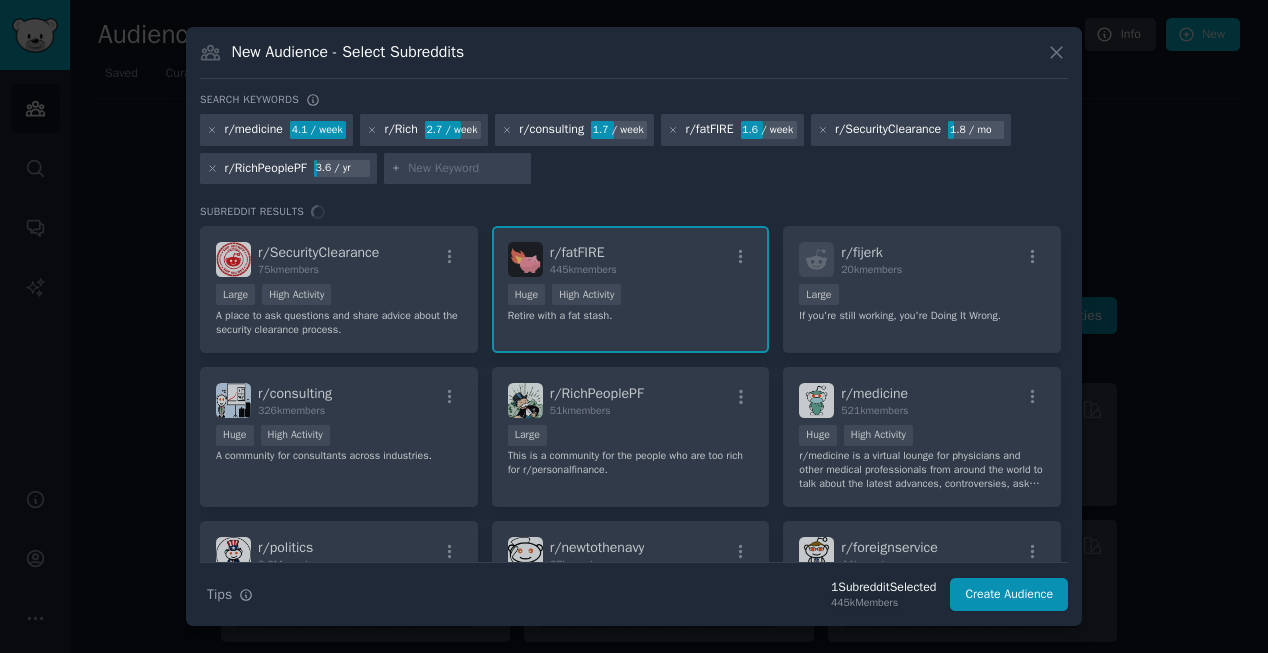 click on "r/ SecurityClearance 75k  members Large High Activity A place to ask questions and share advice about the security clearance process. r/ fatFIRE 445k  members >= 80th percentile for submissions / day Huge High Activity Retire with a fat stash. r/ fijerk 20k  members 10,000 - 100,000 members Large If you're still working, you're Doing It Wrong. r/ consulting 326k  members Huge High Activity A community for consultants across industries. r/ RichPeoplePF 51k  members Large This is a community for the people who are too rich for r/personalfinance. r/ medicine 521k  members Huge High Activity r/medicine is a virtual lounge for physicians and other medical professionals from around the world to talk about the latest advances, controversies, ask questions of each other, have a laugh, or share a difficult moment. This is a highly moderated subreddit. Please read the rules carefully before posting or commenting. User flair is now required to post here. r/ politics 8.9M  members Massive Super Active r/ newtothenavy 67k" at bounding box center (634, 394) 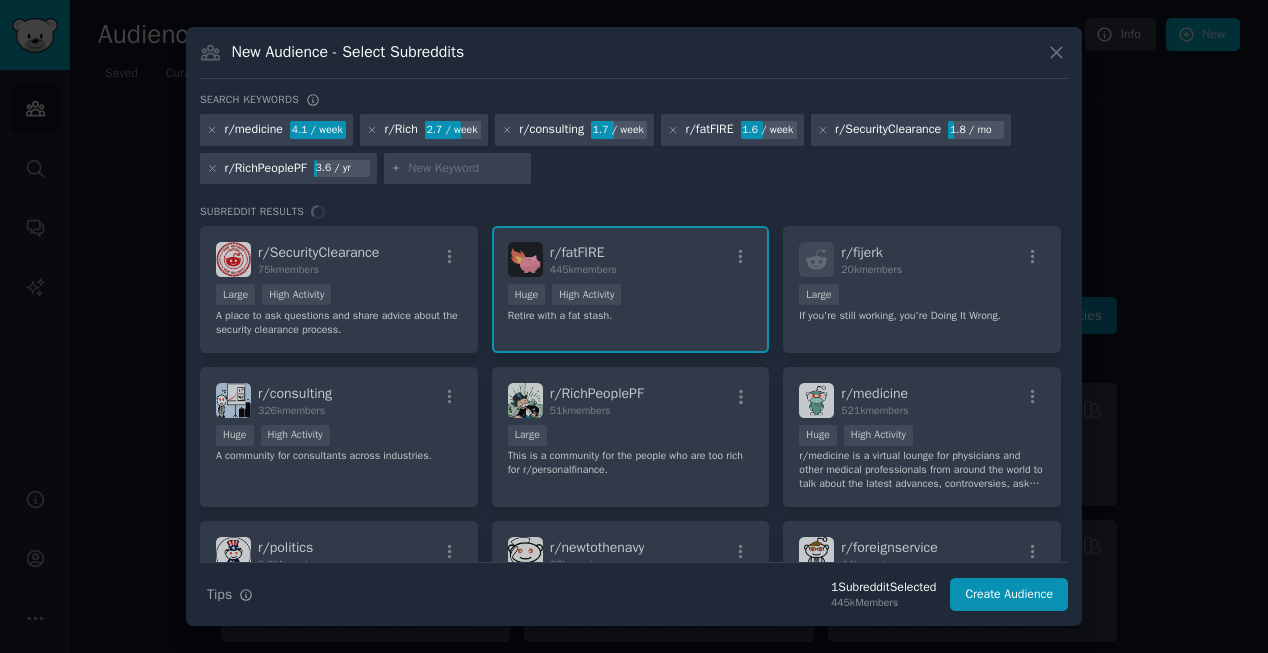 drag, startPoint x: 625, startPoint y: 160, endPoint x: 642, endPoint y: 182, distance: 27.802877 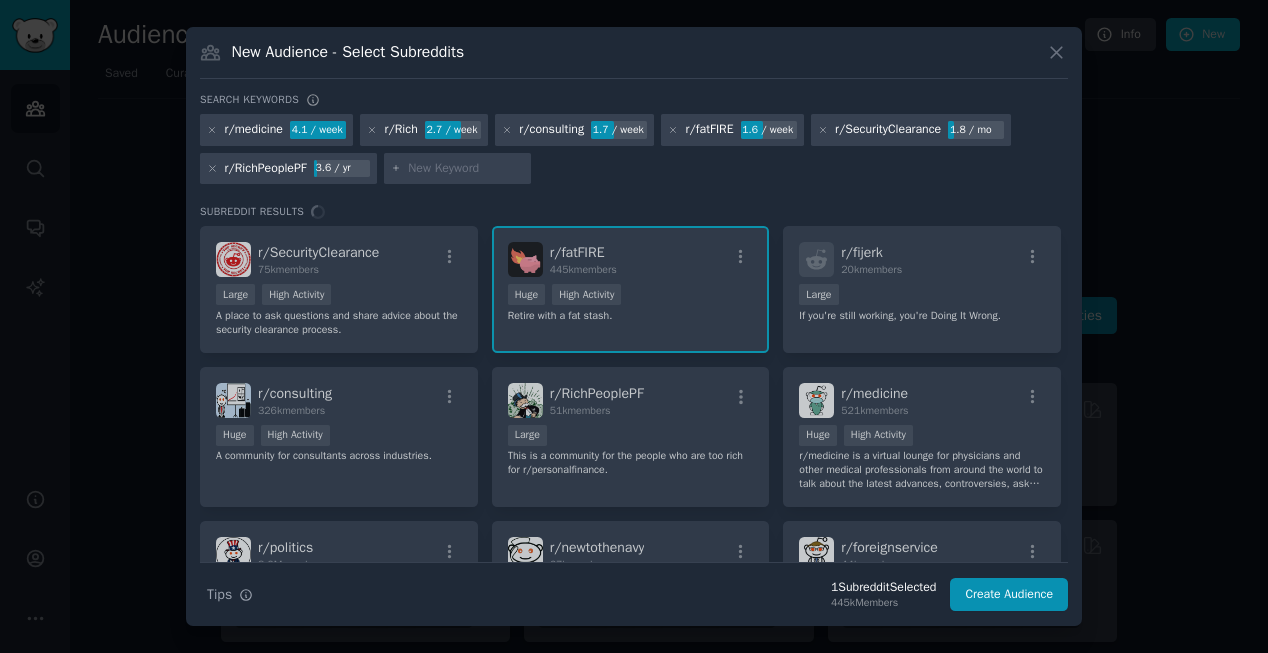 click on "r/medicine 4.1 / week r/Rich 2.7 / week r/consulting 1.7 / week r/fatFIRE 1.6 / week r/SecurityClearance 1.8 / mo r/RichPeoplePF 3.6 / yr" at bounding box center (634, 152) 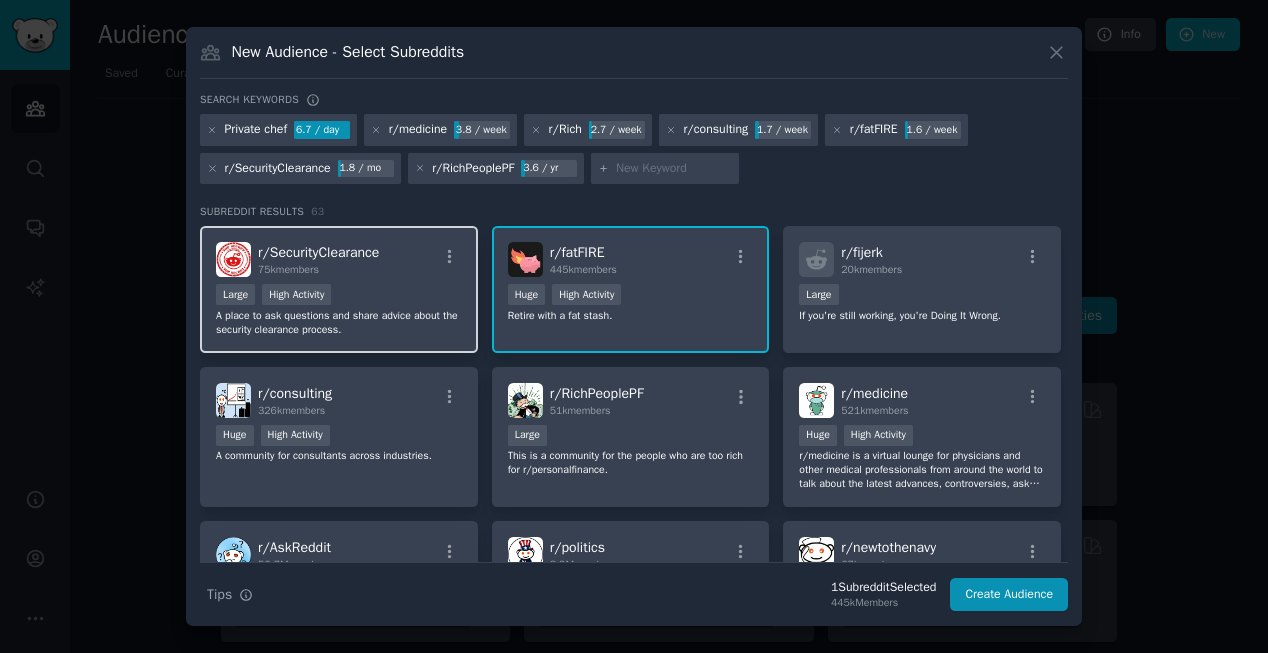 click on "Large High Activity" at bounding box center (339, 296) 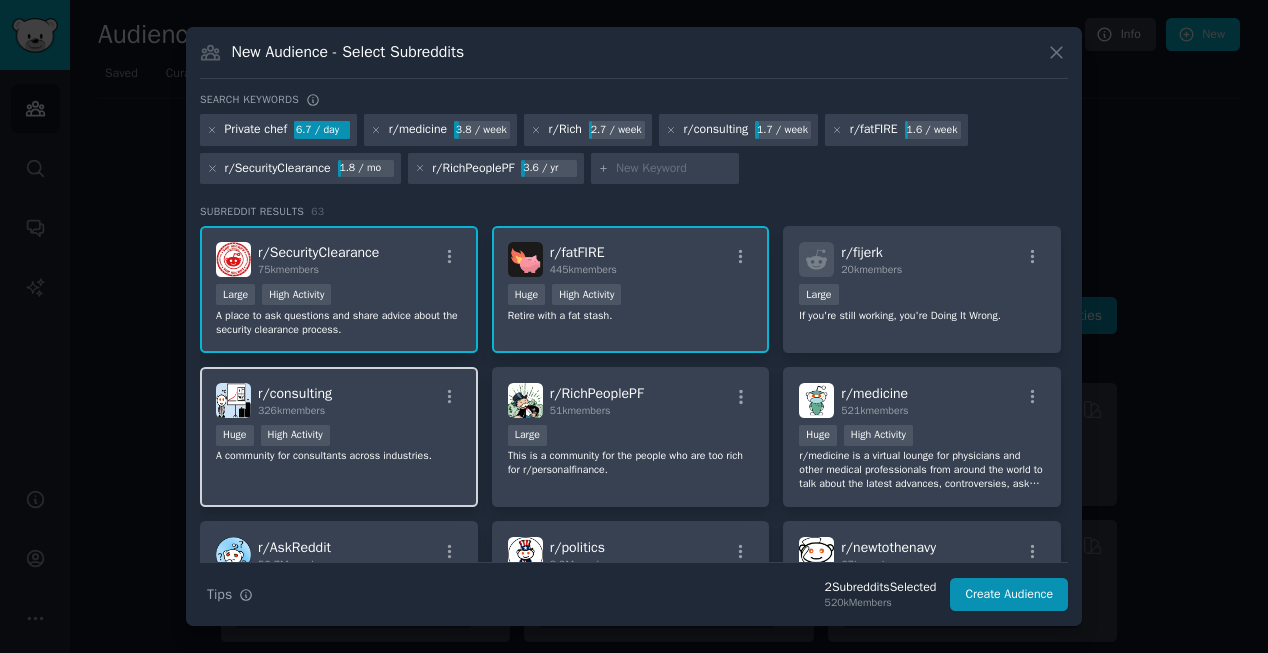 click on "Huge High Activity" at bounding box center (339, 437) 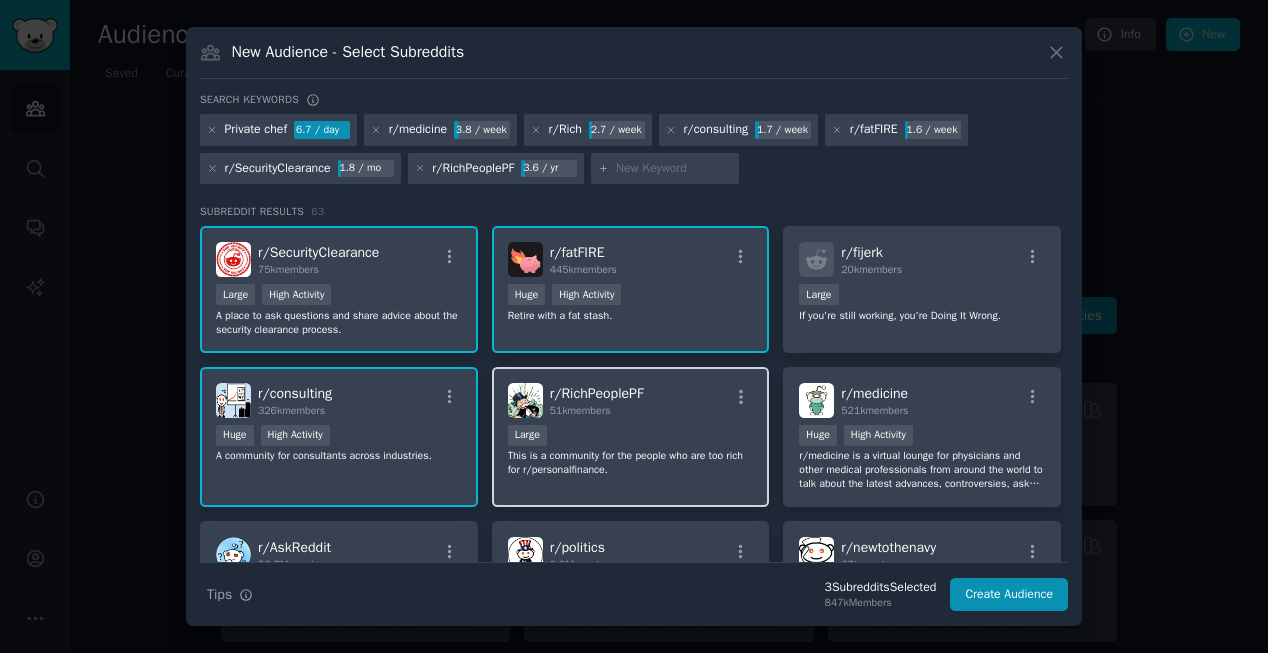 click on "This is a community for the people who are too rich for r/personalfinance." at bounding box center [631, 463] 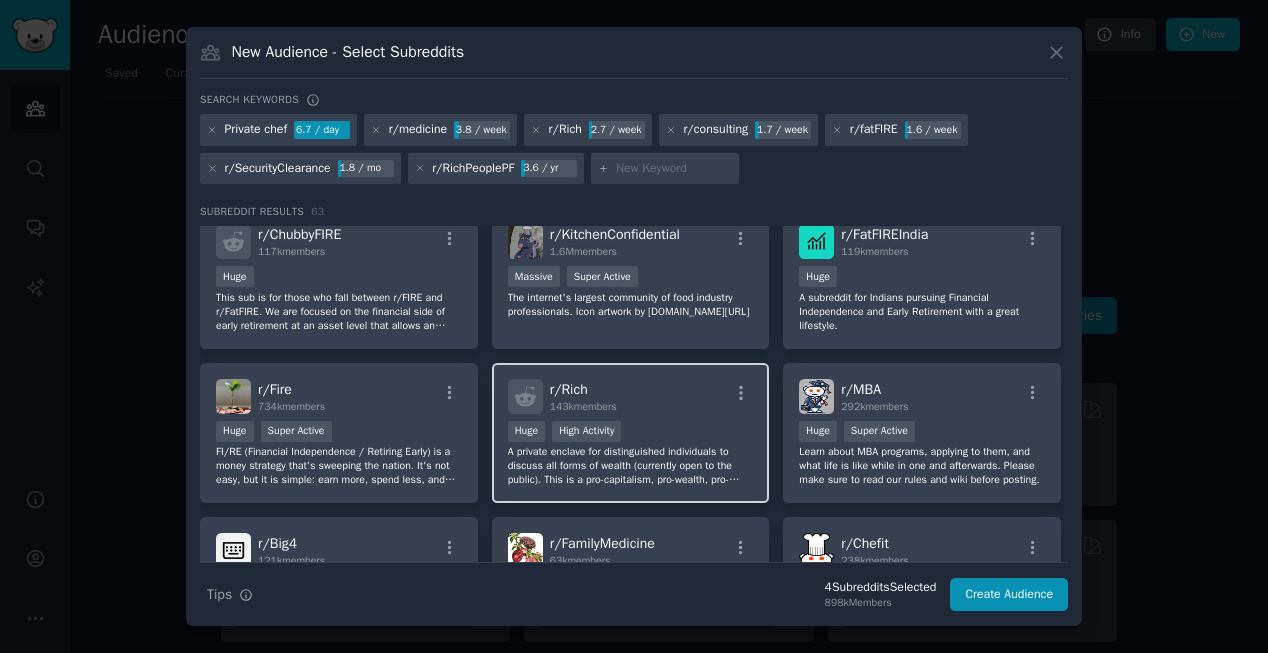 scroll, scrollTop: 0, scrollLeft: 0, axis: both 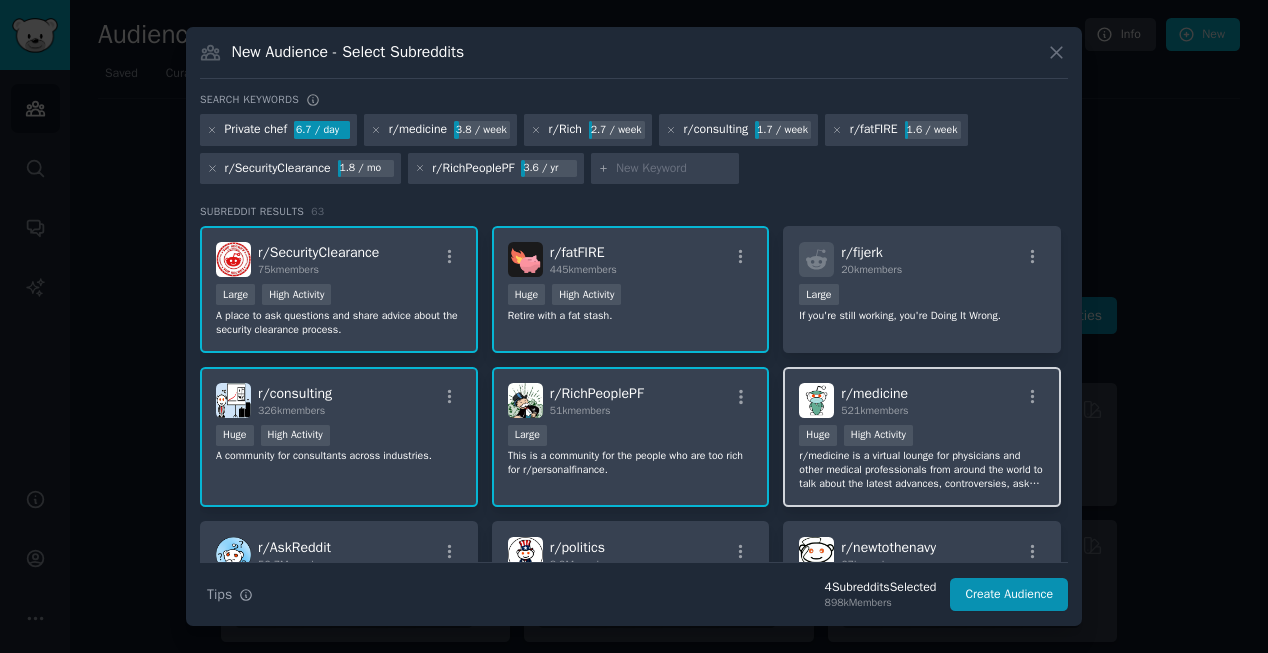 click on "Huge High Activity" at bounding box center [922, 437] 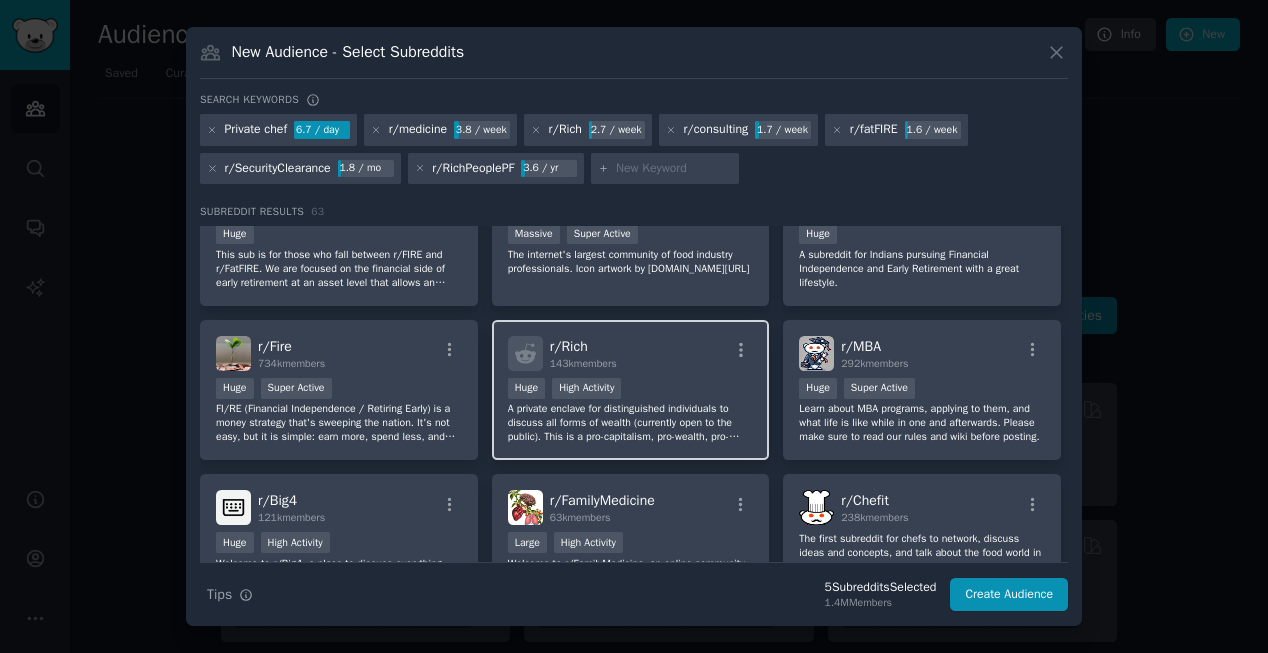 scroll, scrollTop: 670, scrollLeft: 0, axis: vertical 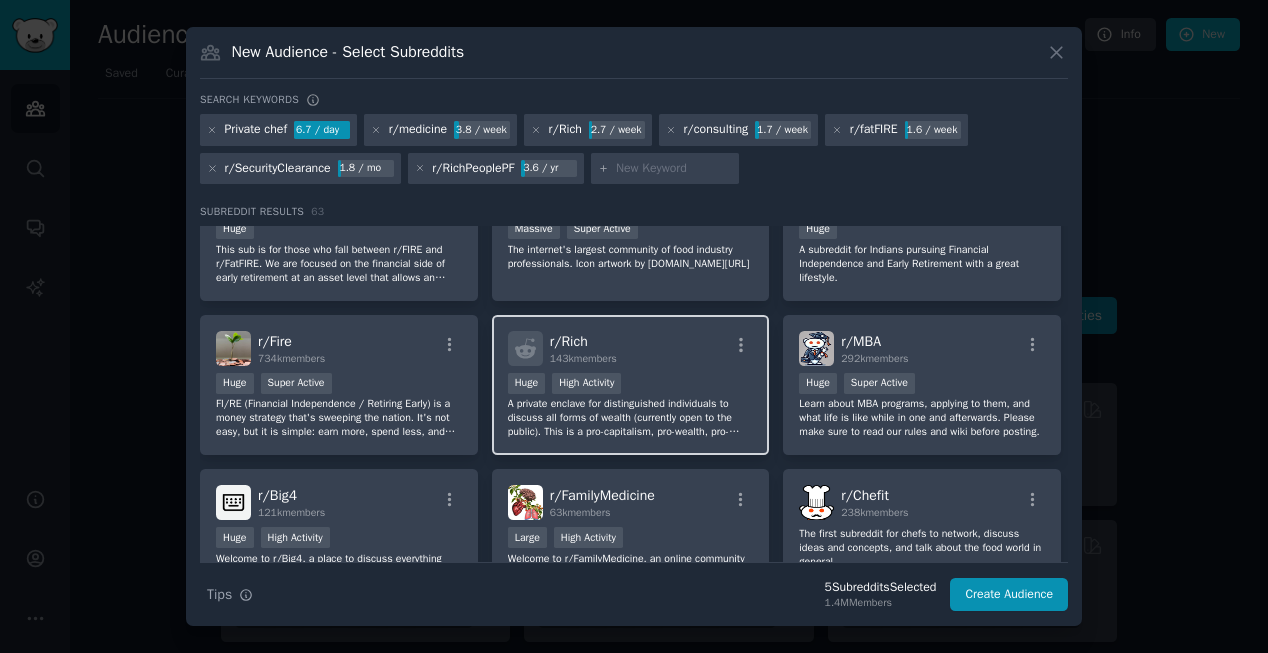 click on "A private enclave for distinguished individuals to discuss all forms of wealth (currently open to the public). This is a pro-capitalism, pro-wealth, pro-luxury subreddit." at bounding box center (631, 418) 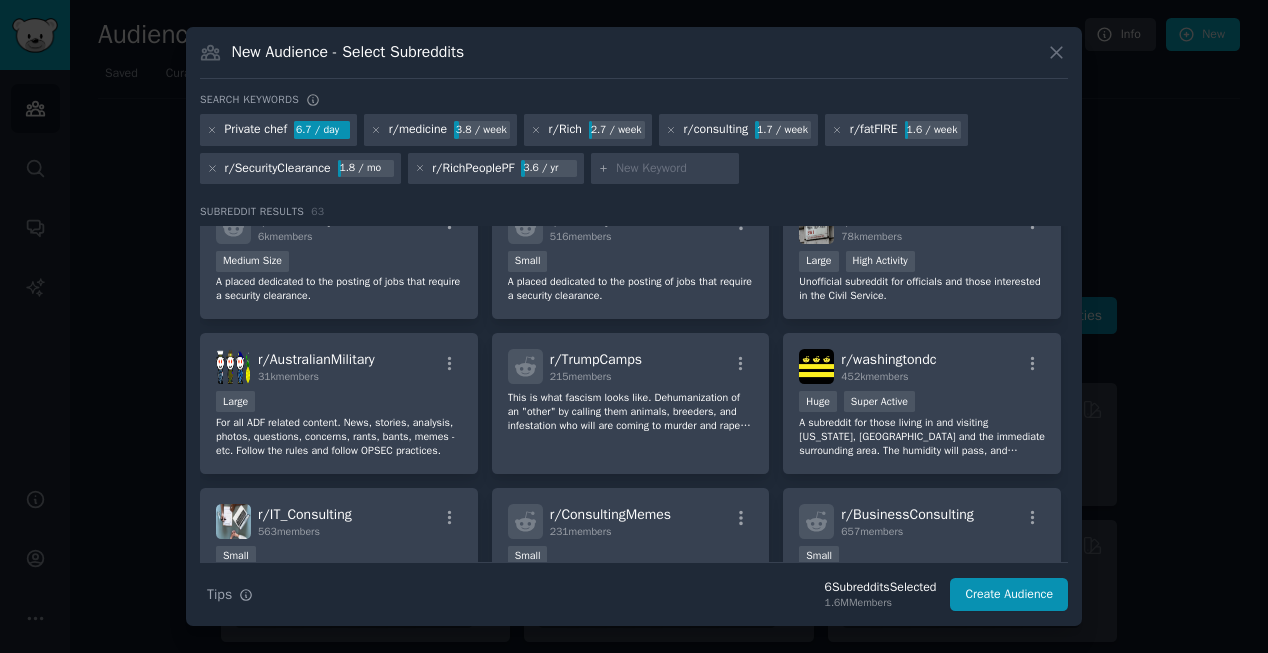 scroll, scrollTop: 1841, scrollLeft: 0, axis: vertical 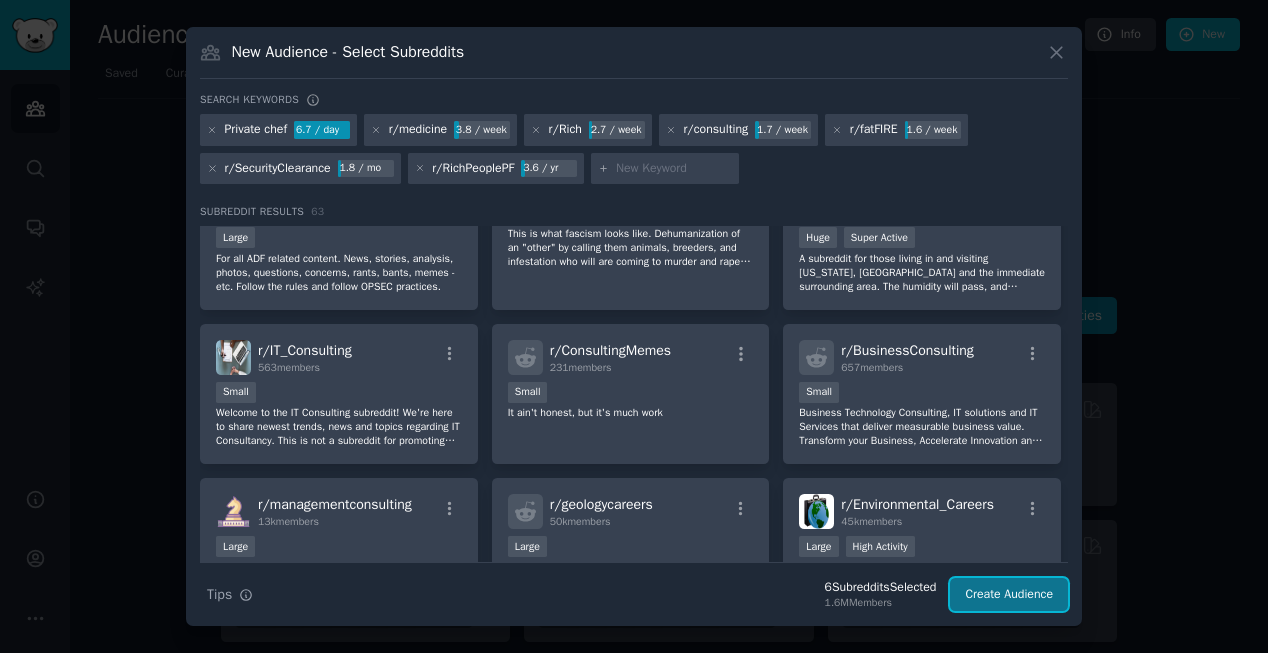click on "Create Audience" at bounding box center (1009, 595) 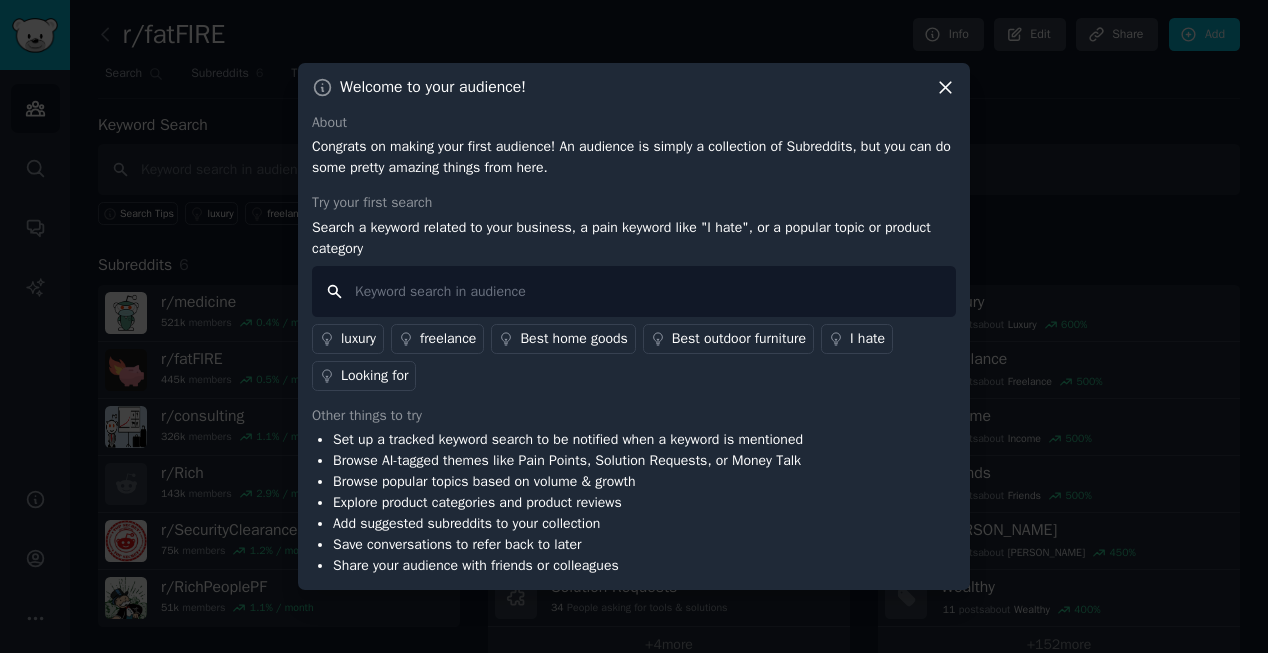 click at bounding box center [634, 291] 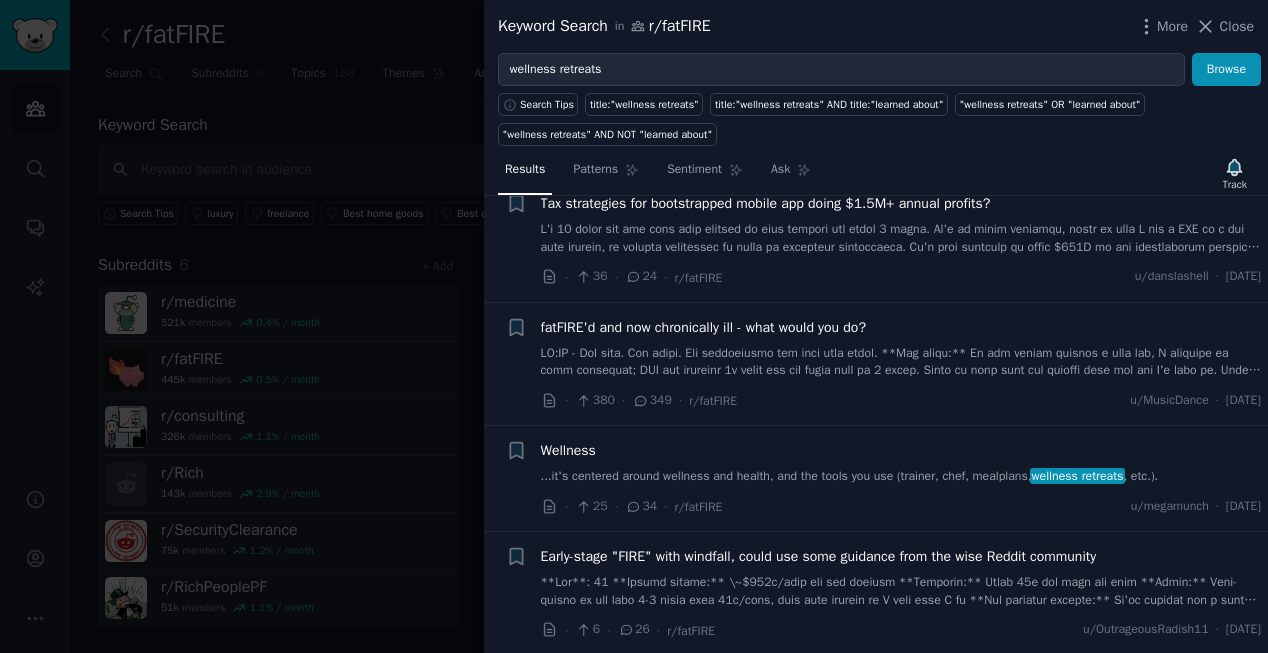 scroll, scrollTop: 417, scrollLeft: 0, axis: vertical 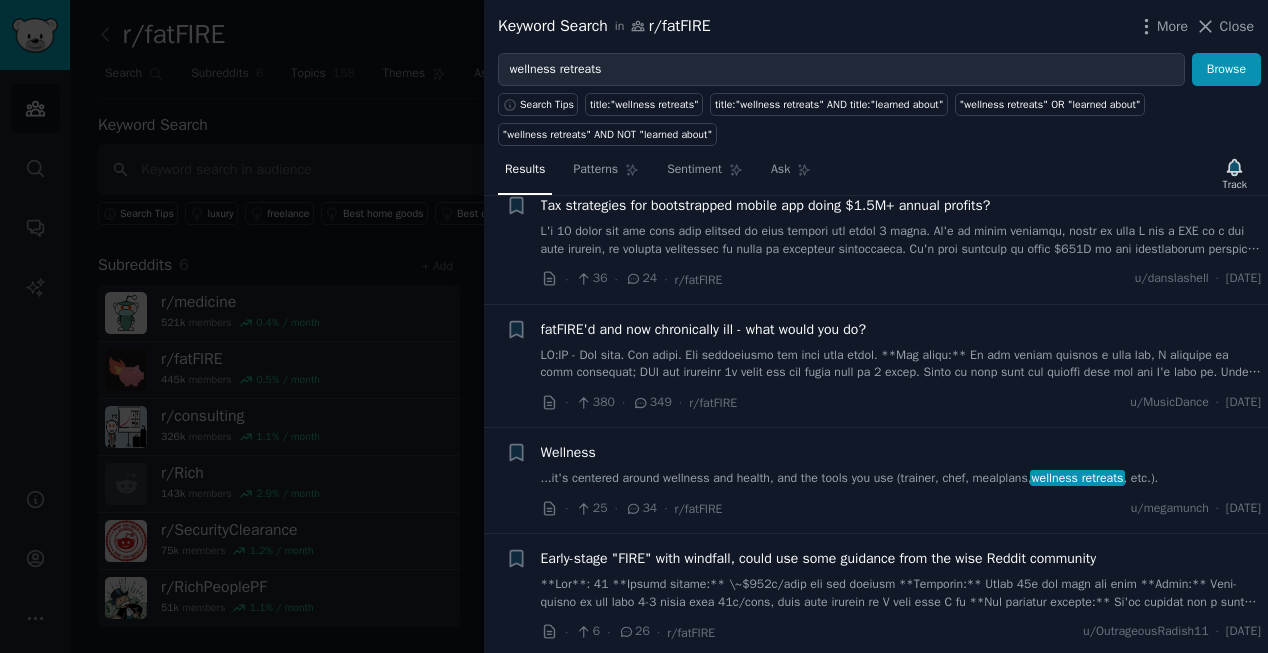 type 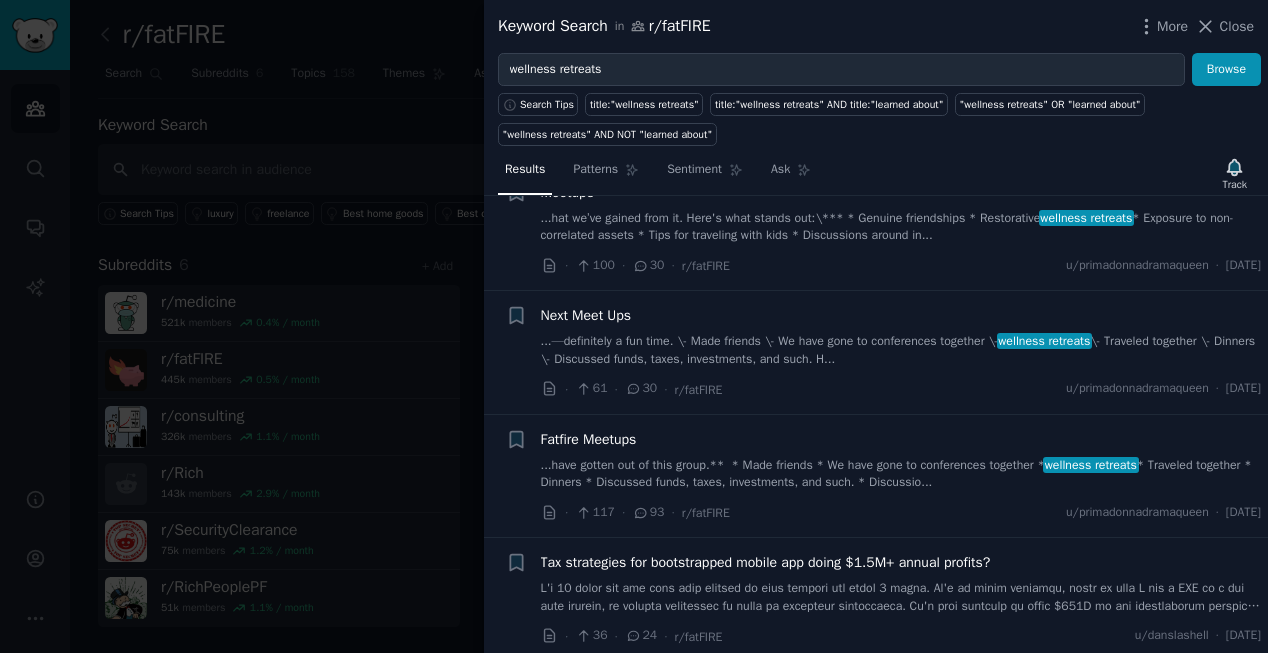 scroll, scrollTop: 0, scrollLeft: 0, axis: both 